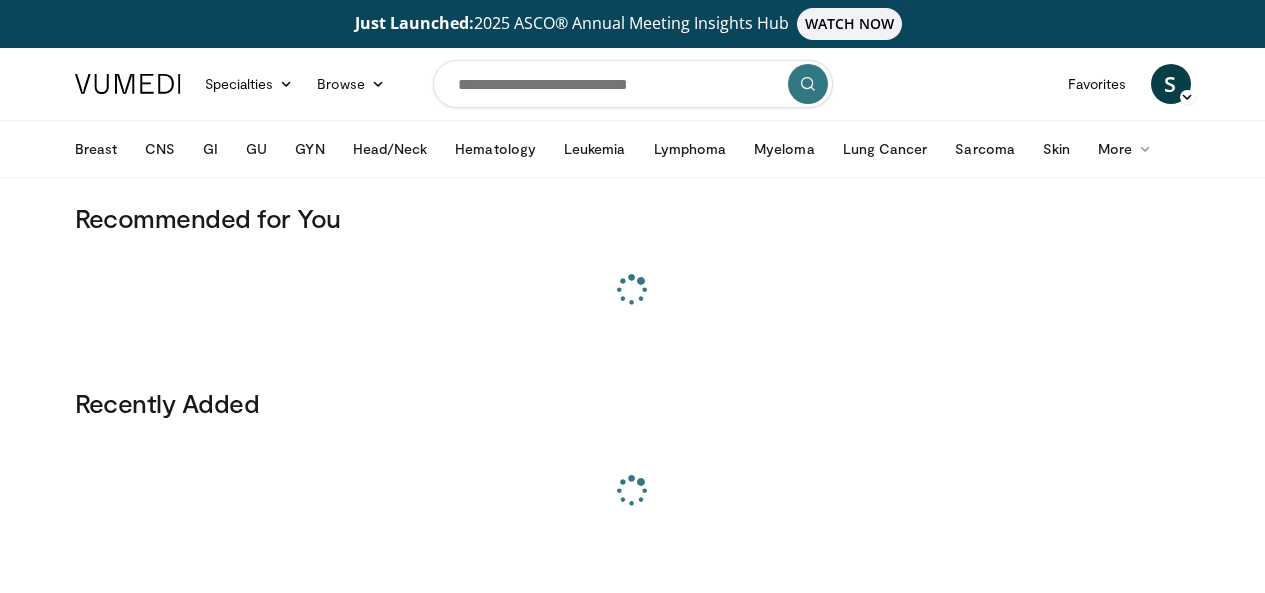 scroll, scrollTop: 0, scrollLeft: 0, axis: both 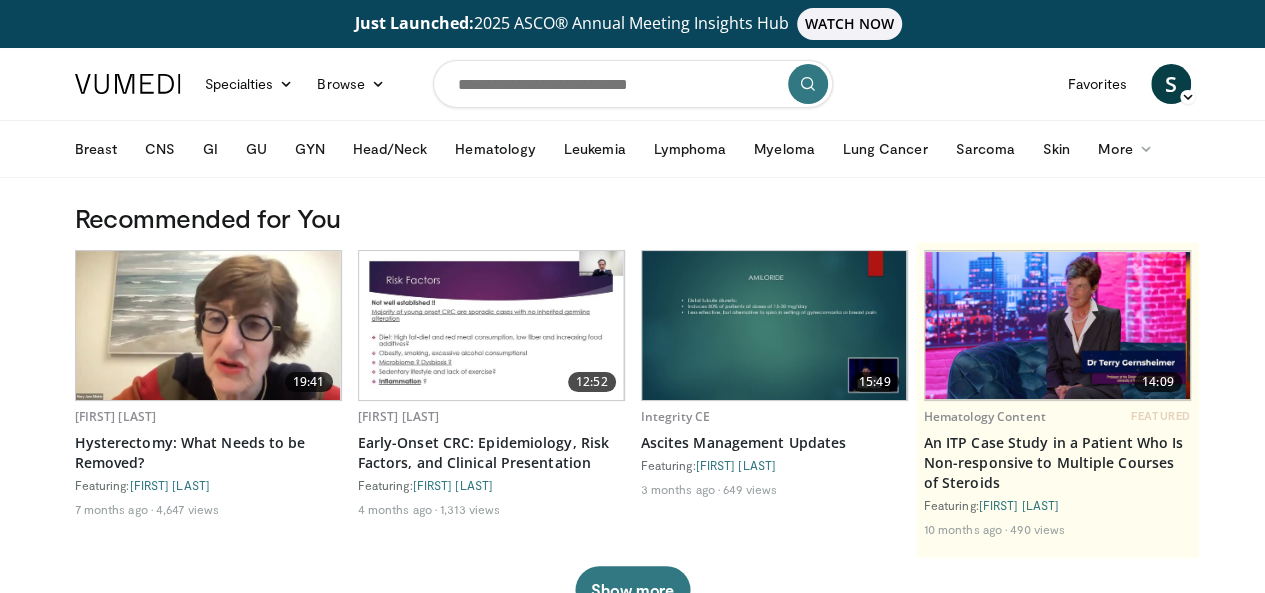 click at bounding box center [633, 84] 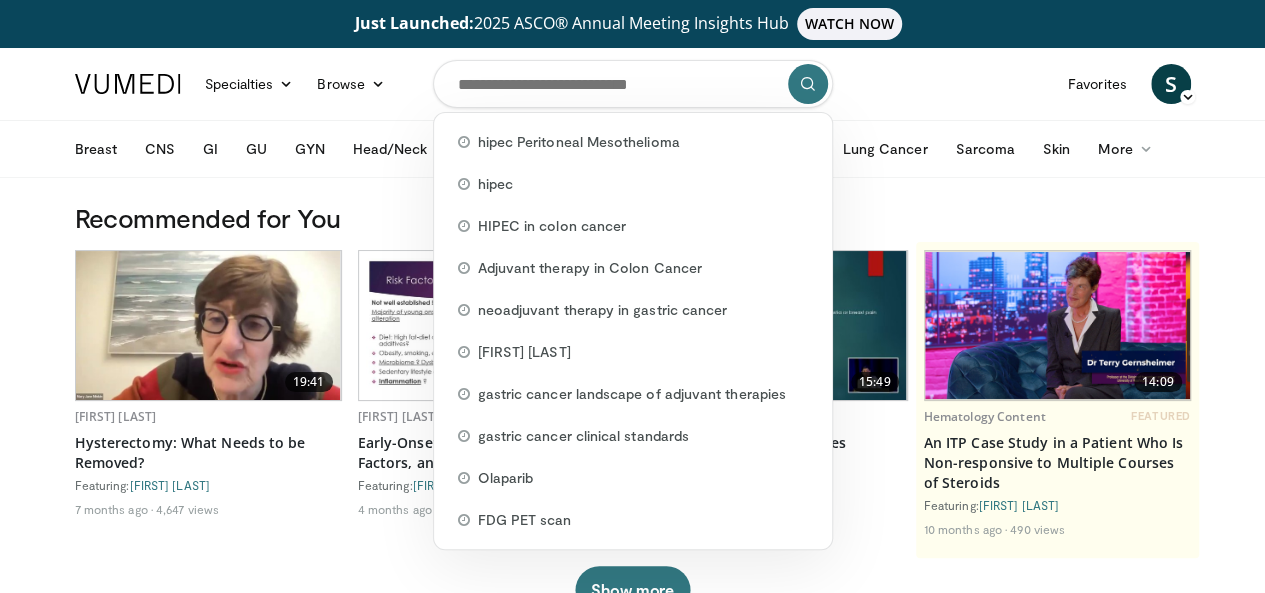 click on "Just Launched:  2025 ASCO® Annual Meeting Insights Hub WATCH NOW
Specialties
Adult & Family Medicine
Allergy, Asthma, Immunology
Anesthesiology
Cardiology
Dental
Dermatology
Endocrinology
Gastroenterology & Hepatology
General Surgery
Hematology & Oncology
Infectious Disease
Nephrology
Neurology
Neurosurgery
Obstetrics & Gynecology
Ophthalmology
Oral Maxillofacial
Orthopaedics
Otolaryngology
Pediatrics
Plastic Surgery" at bounding box center [632, 1291] 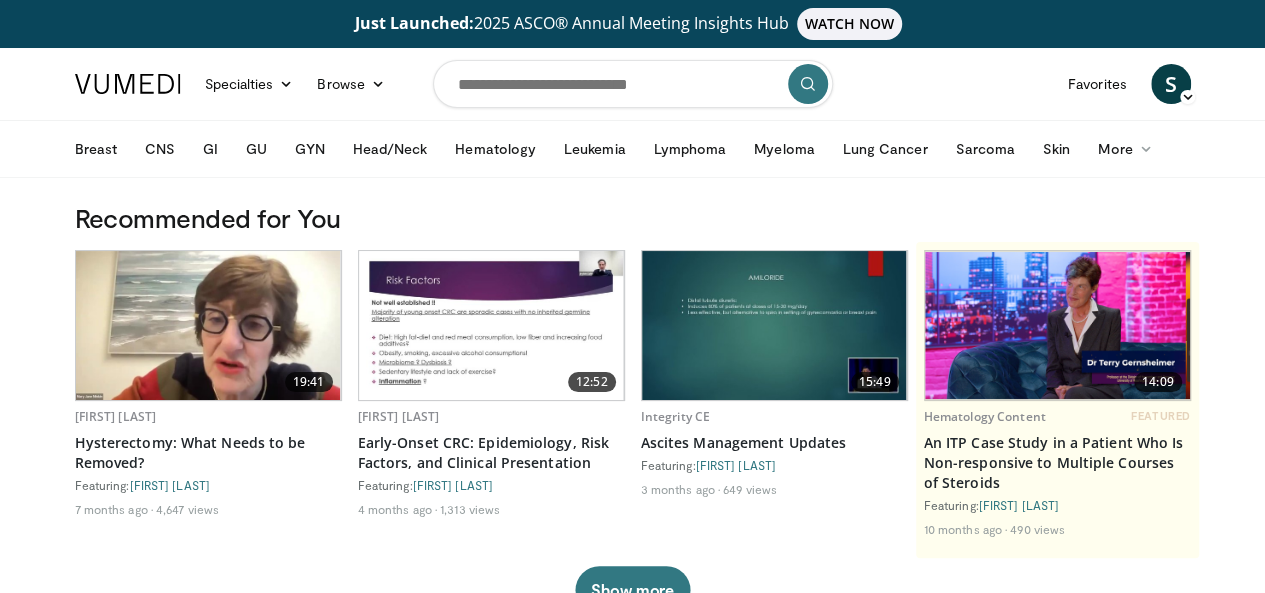 click at bounding box center (633, 84) 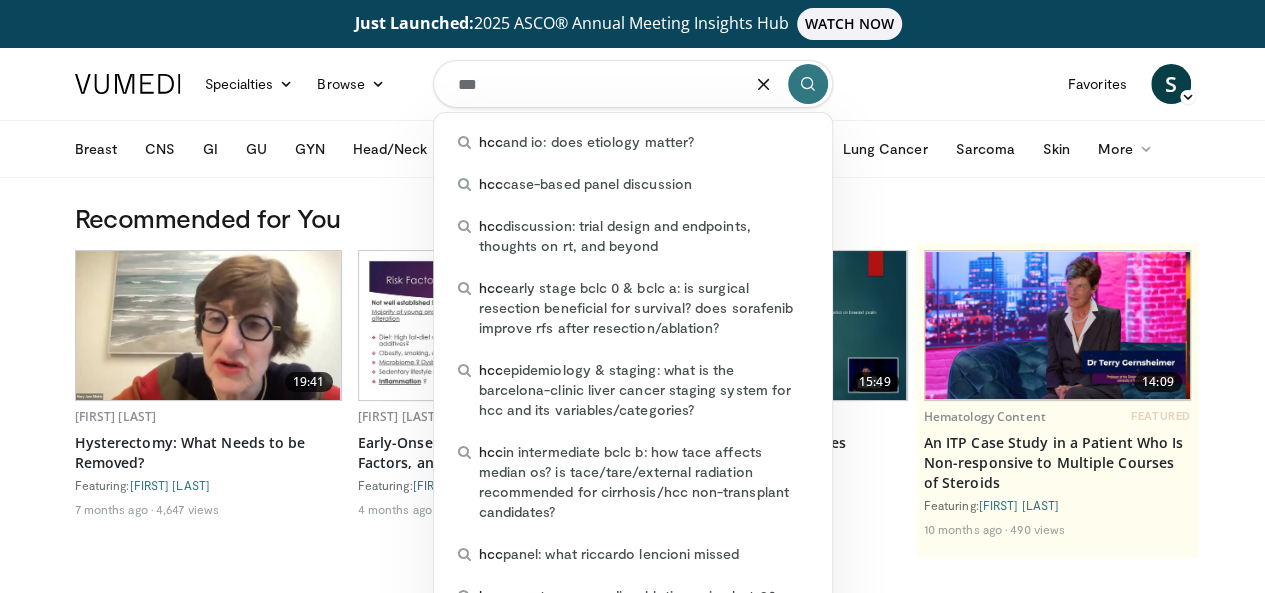 type on "***" 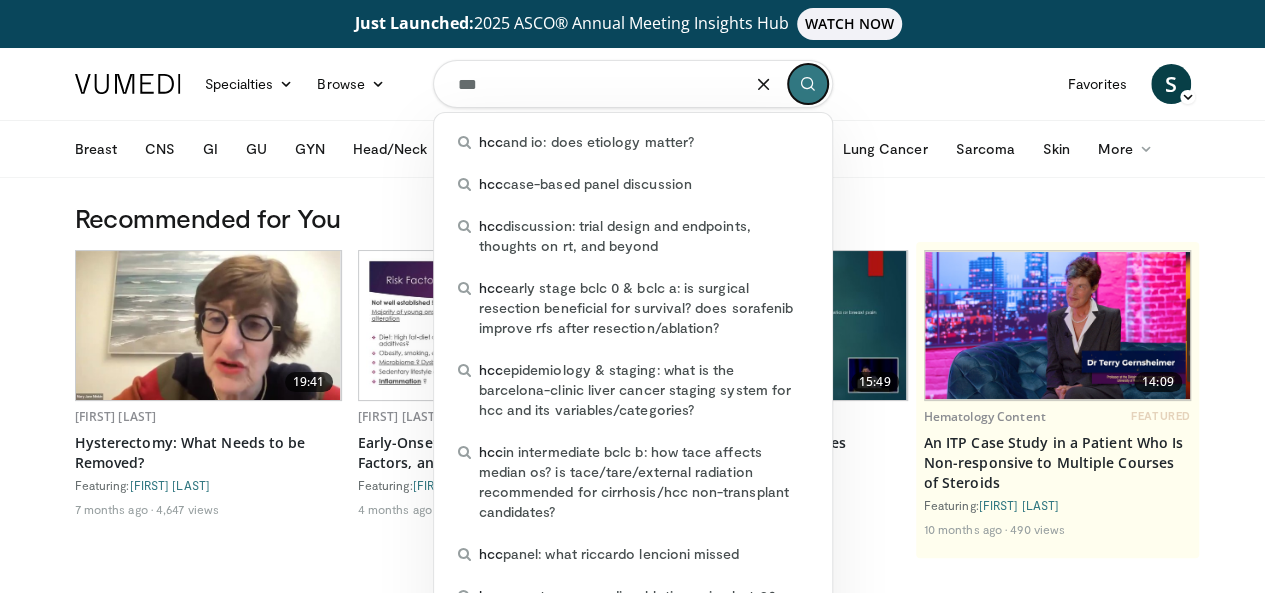 click at bounding box center [808, 84] 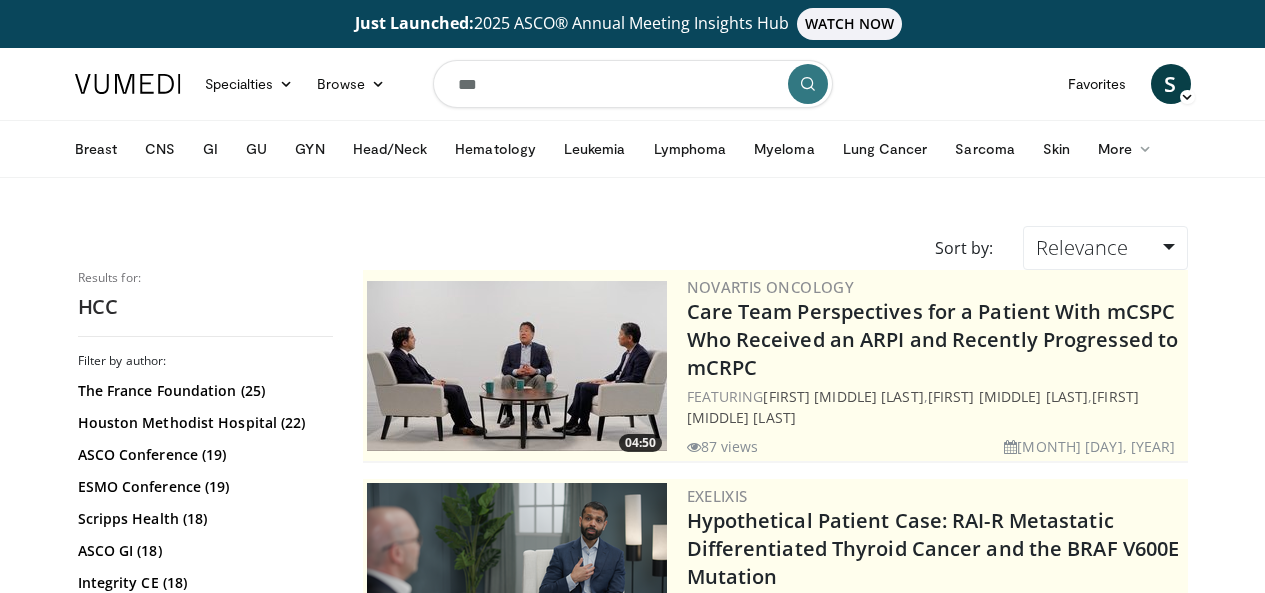 scroll, scrollTop: 0, scrollLeft: 0, axis: both 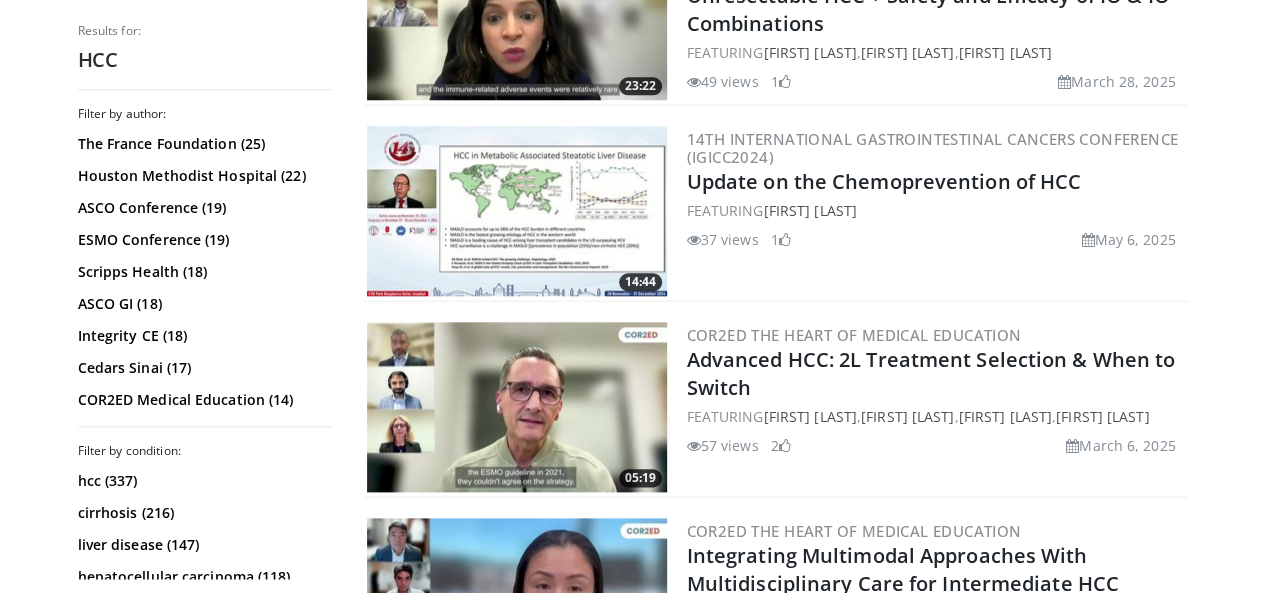drag, startPoint x: 1272, startPoint y: 93, endPoint x: 1276, endPoint y: 168, distance: 75.10659 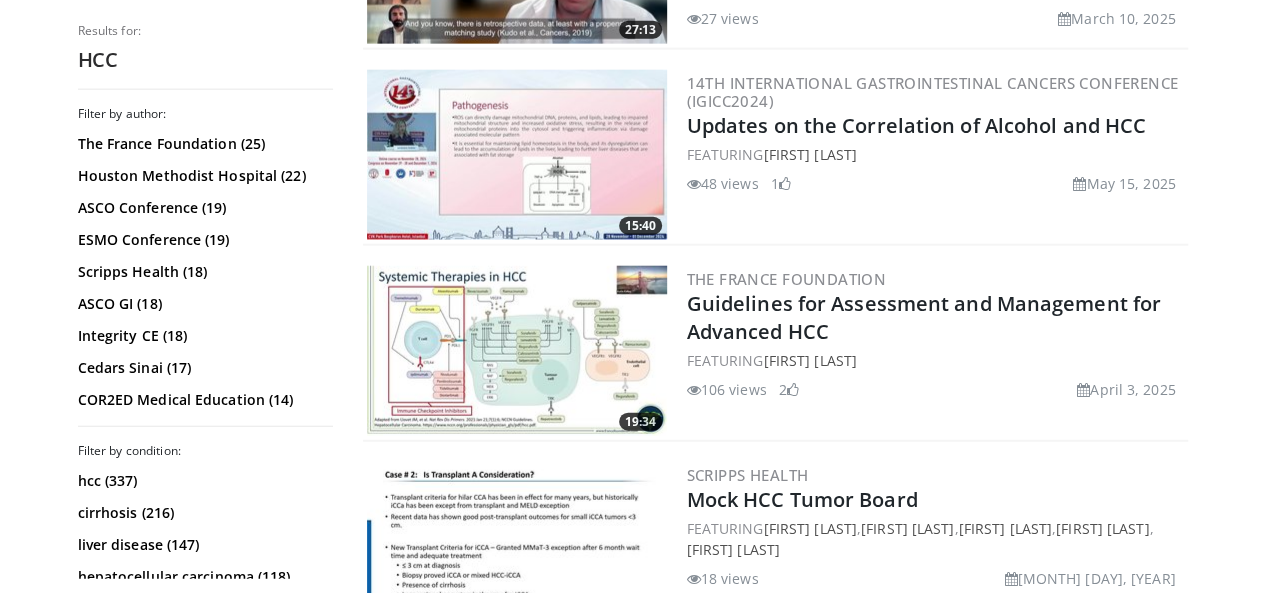 scroll, scrollTop: 2380, scrollLeft: 0, axis: vertical 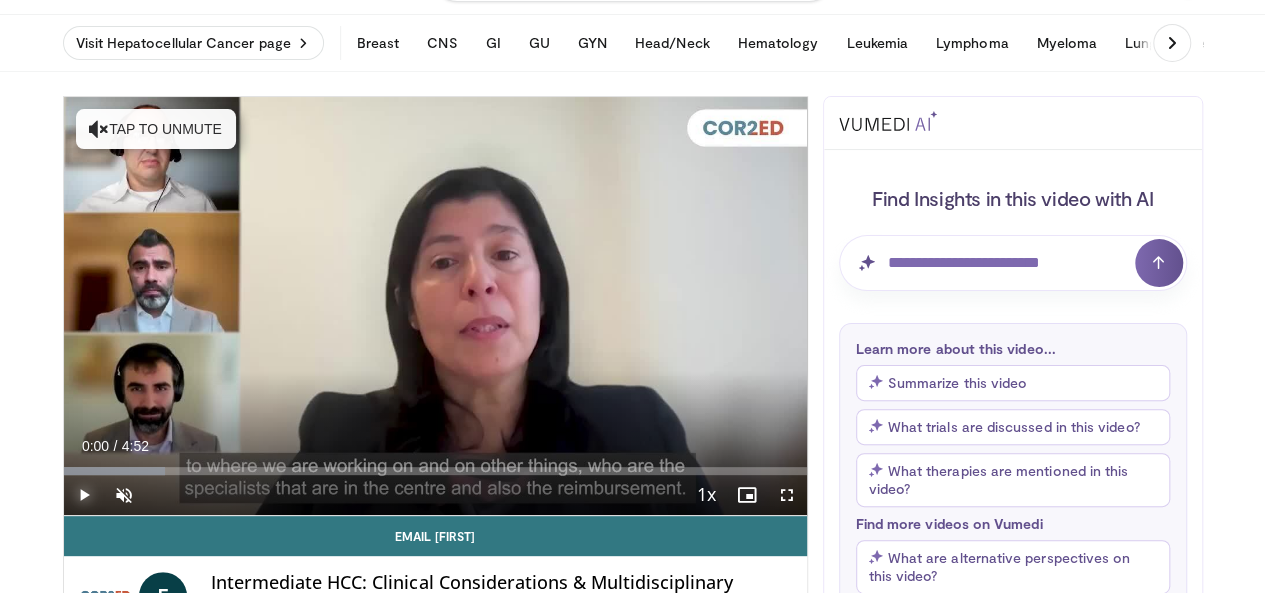 click at bounding box center (84, 495) 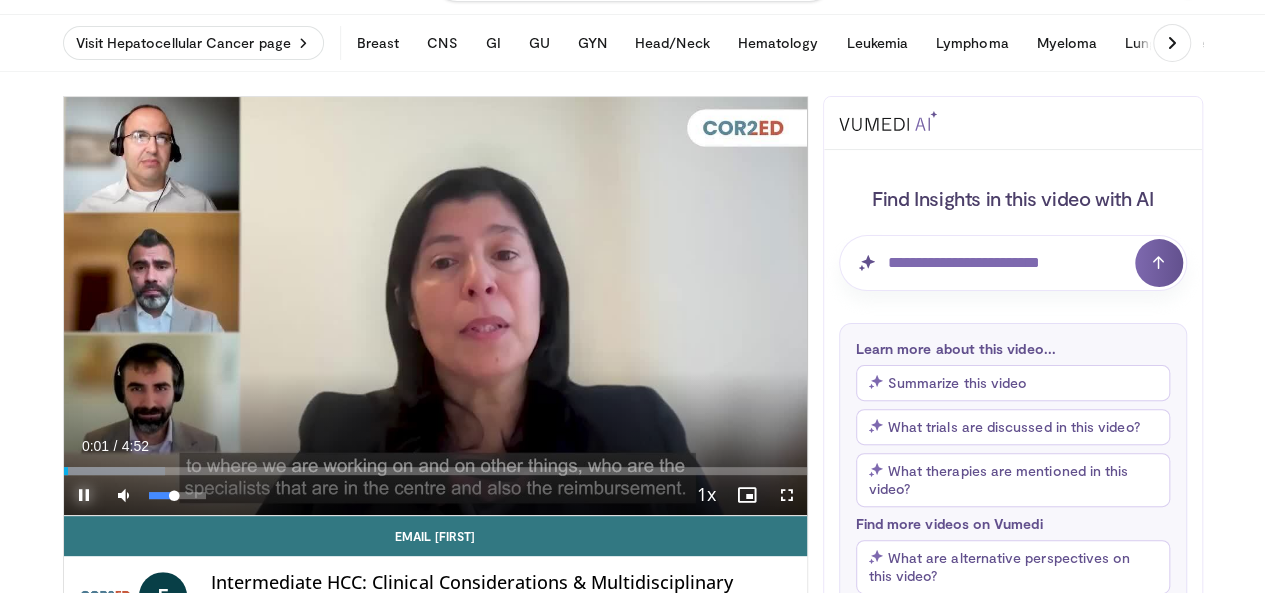 click on "46%" at bounding box center (177, 495) 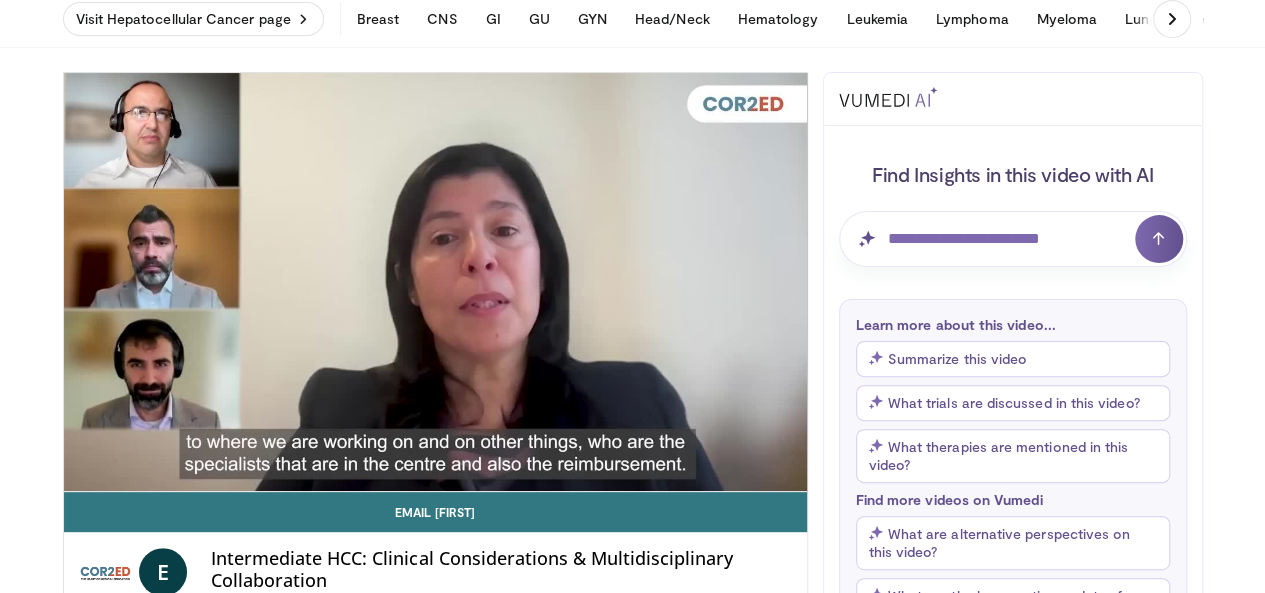 scroll, scrollTop: 140, scrollLeft: 0, axis: vertical 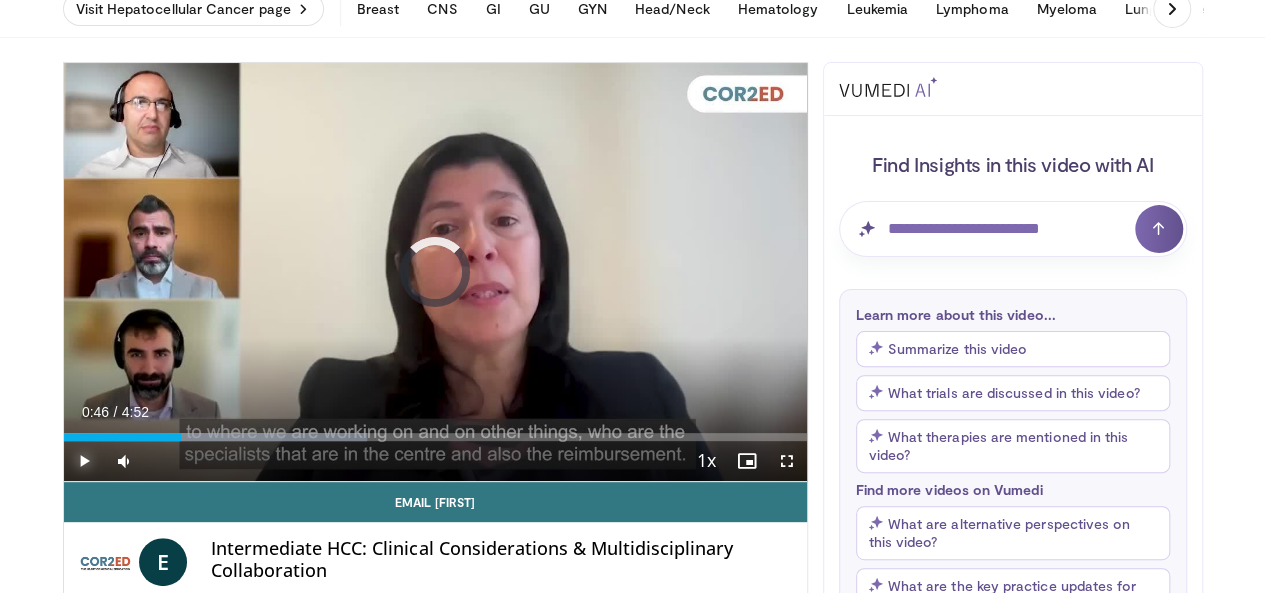 click on "0:46" at bounding box center (122, 437) 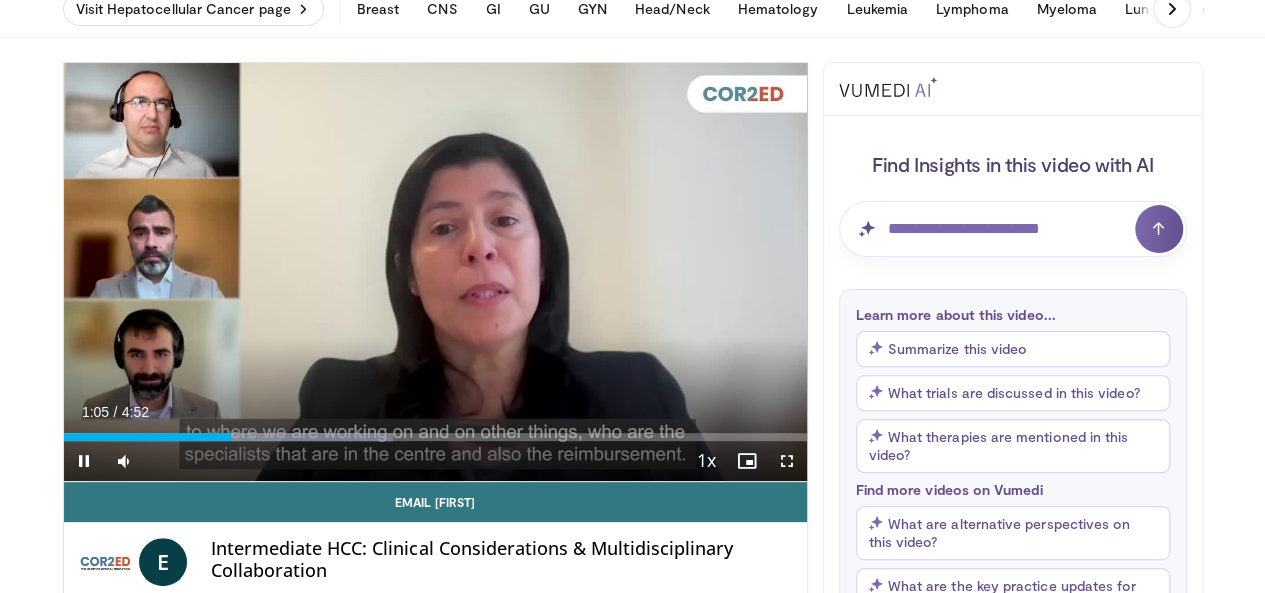 click at bounding box center [435, 272] 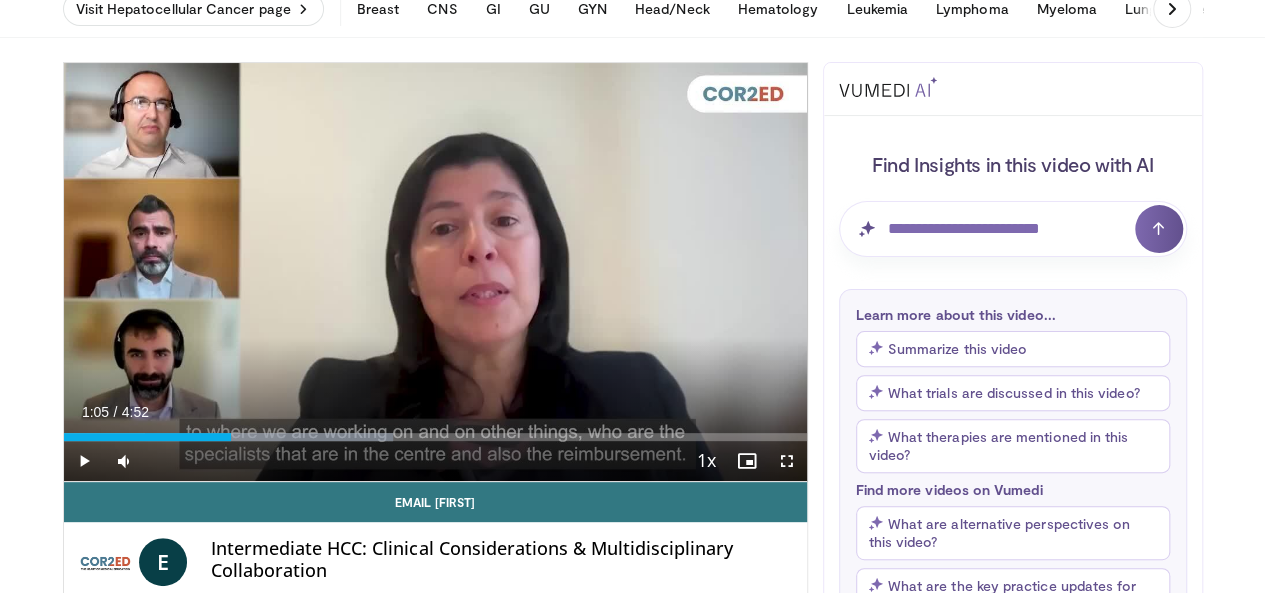 click at bounding box center (435, 272) 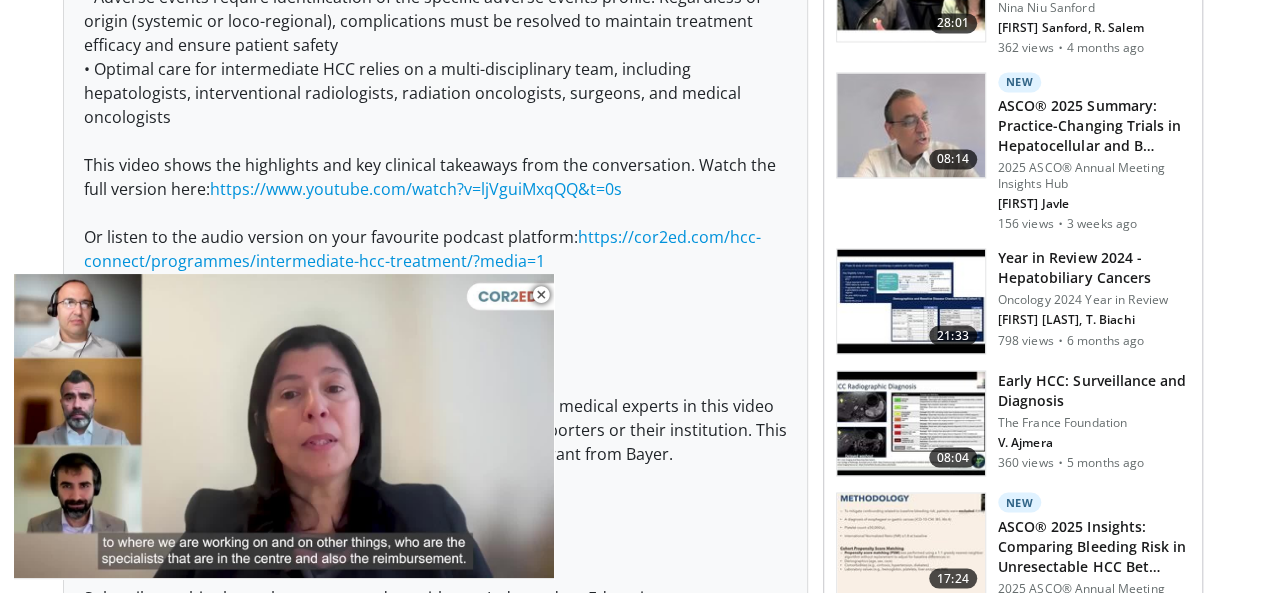 scroll, scrollTop: 1548, scrollLeft: 0, axis: vertical 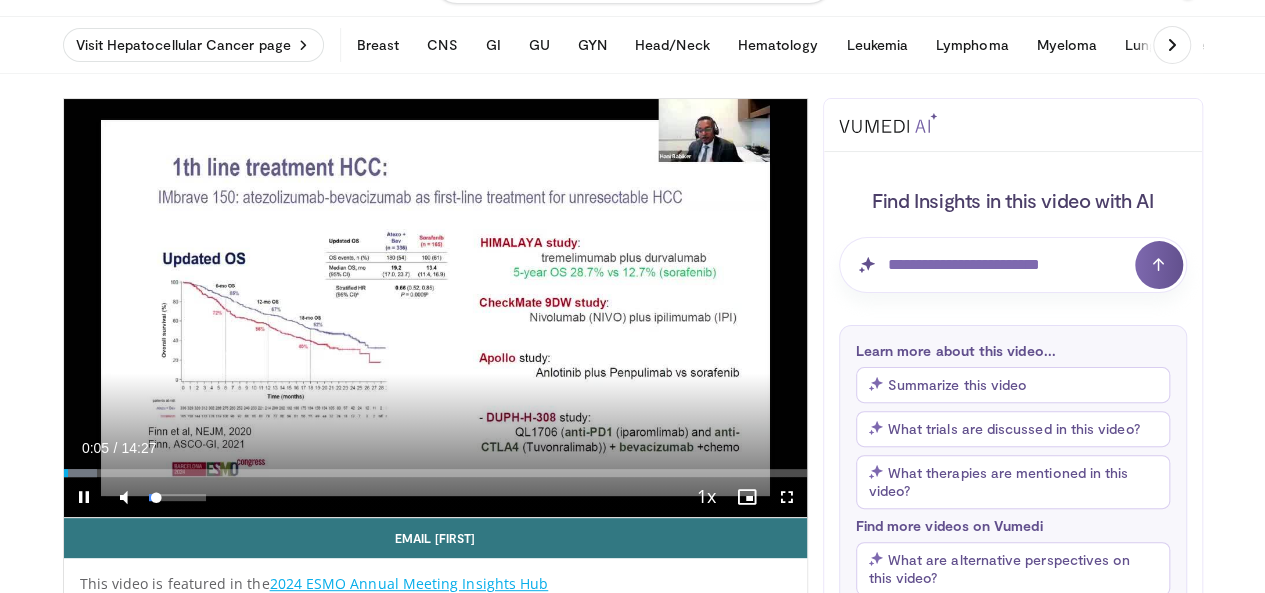 click on "14%" at bounding box center [177, 497] 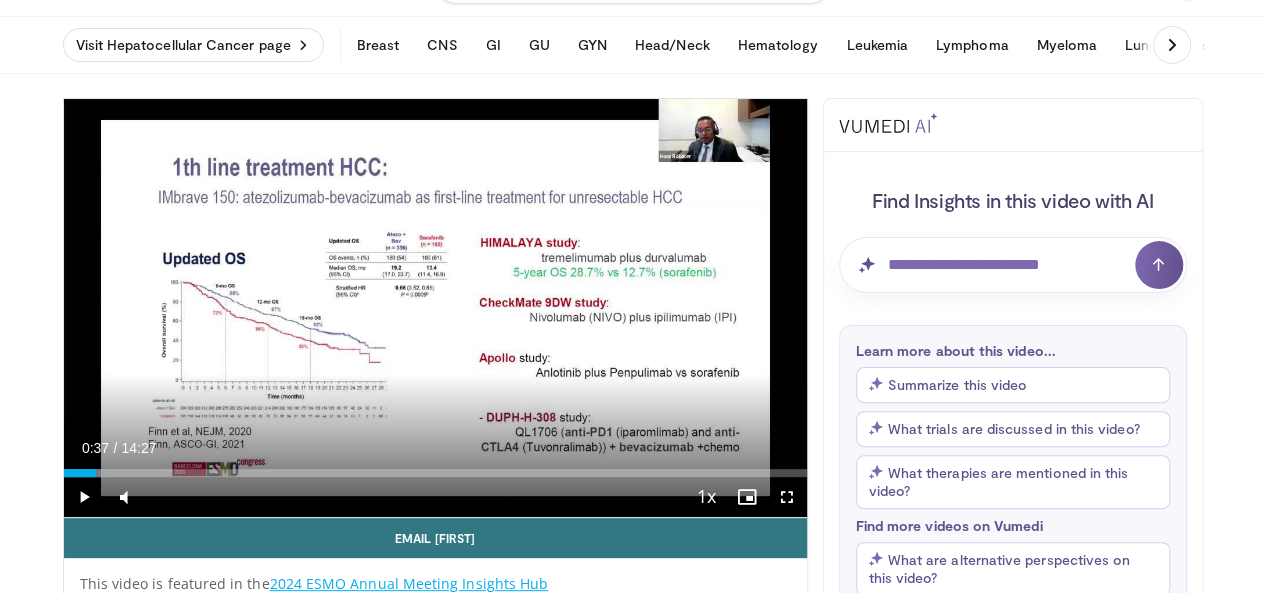 click on "Loaded :  5.71% 00:37 00:57" at bounding box center [435, 467] 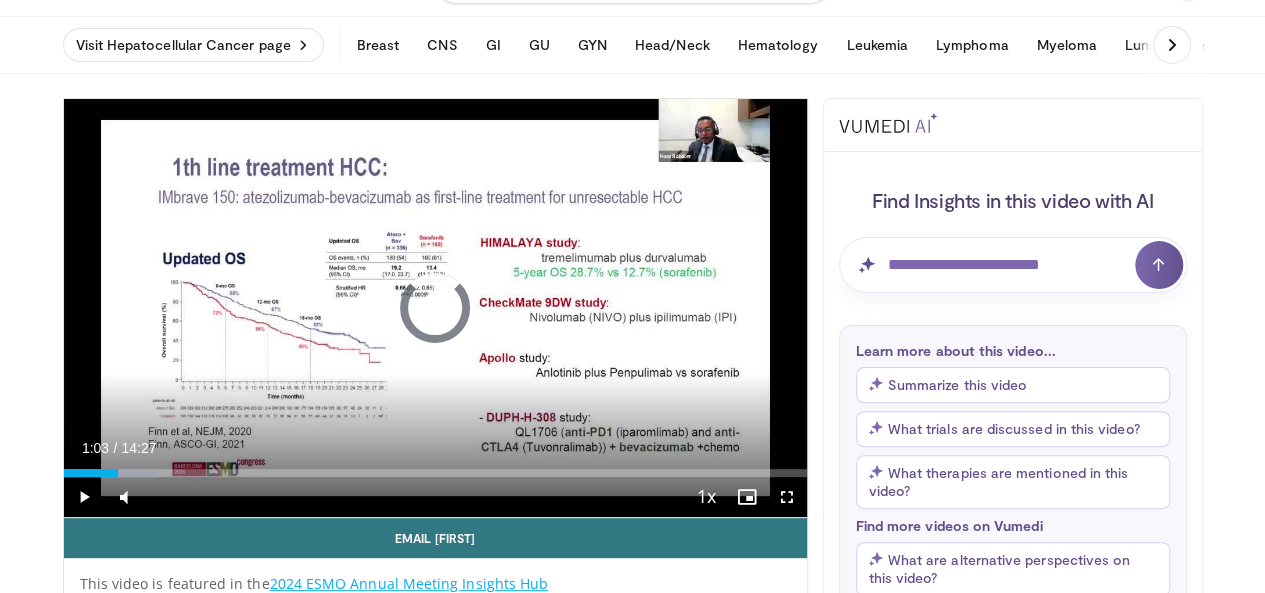 click on "Loaded :  12.58% 01:03 01:03" at bounding box center (435, 467) 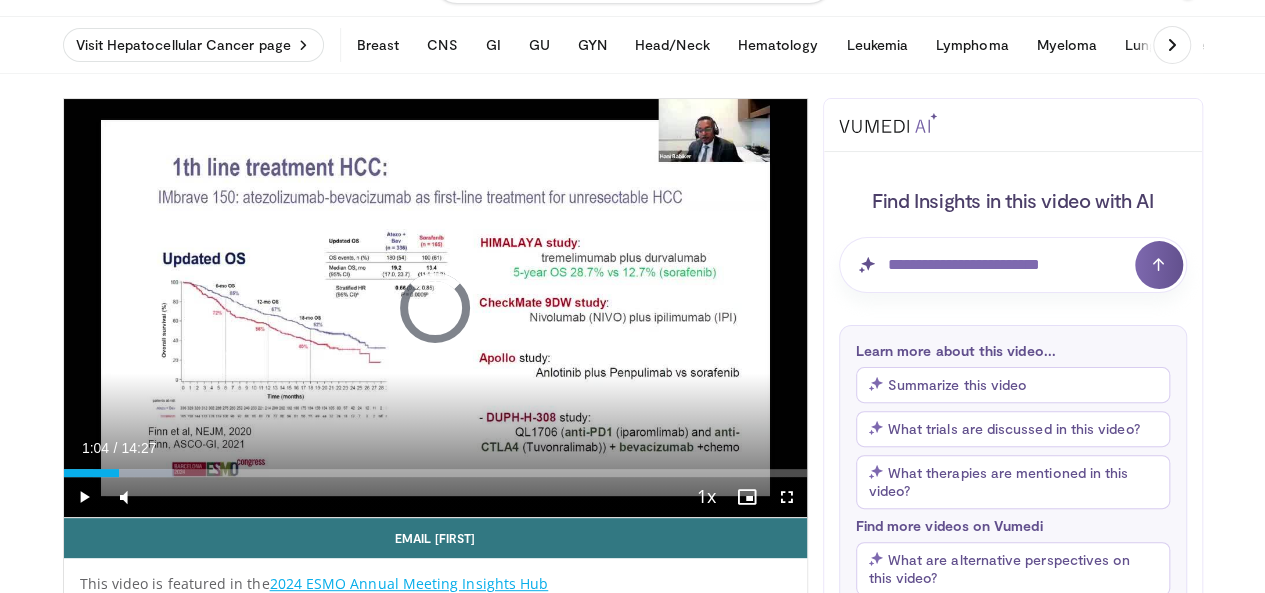 click at bounding box center [133, 473] 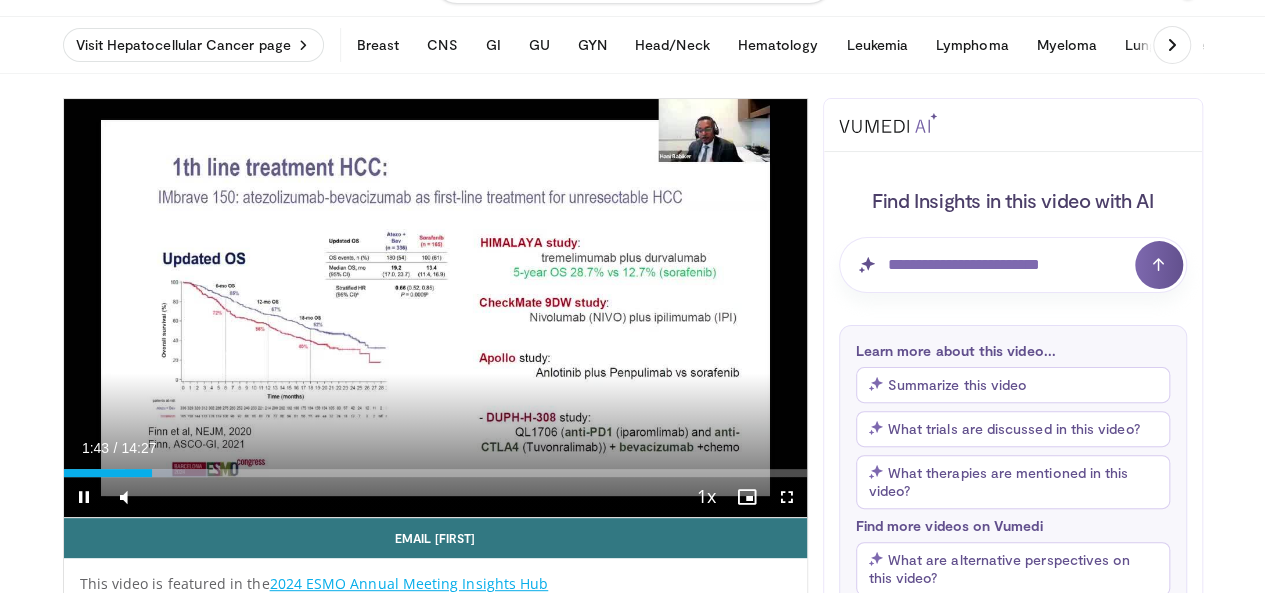 click on "Loaded :  19.44% 01:43 02:07" at bounding box center [435, 467] 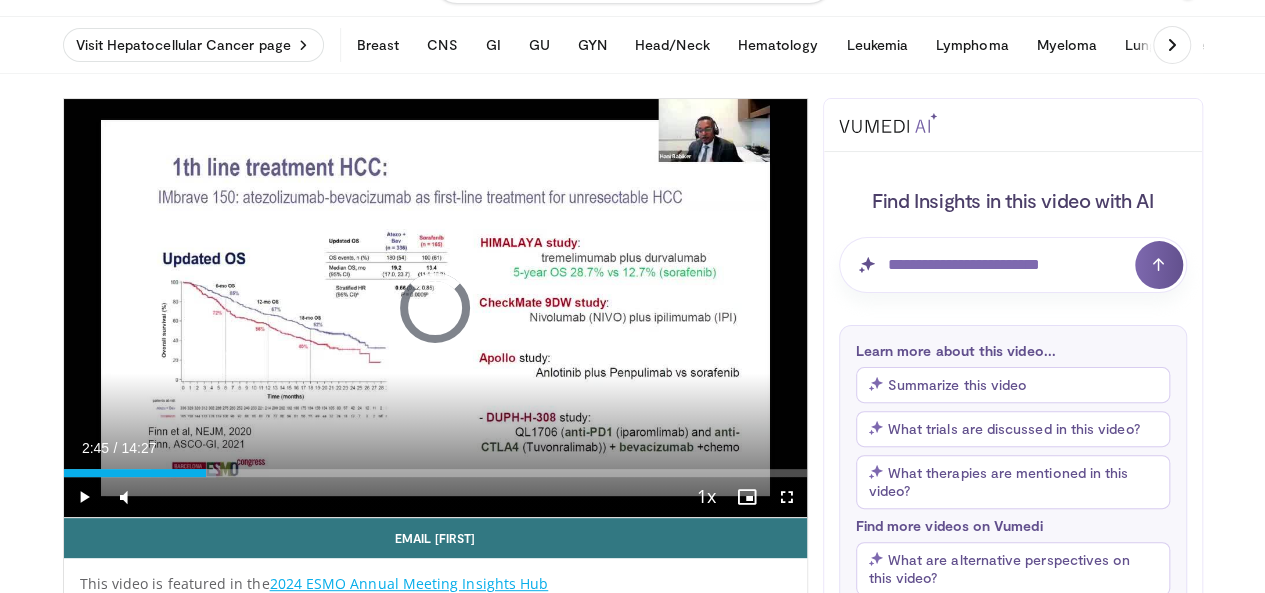 click at bounding box center [184, 473] 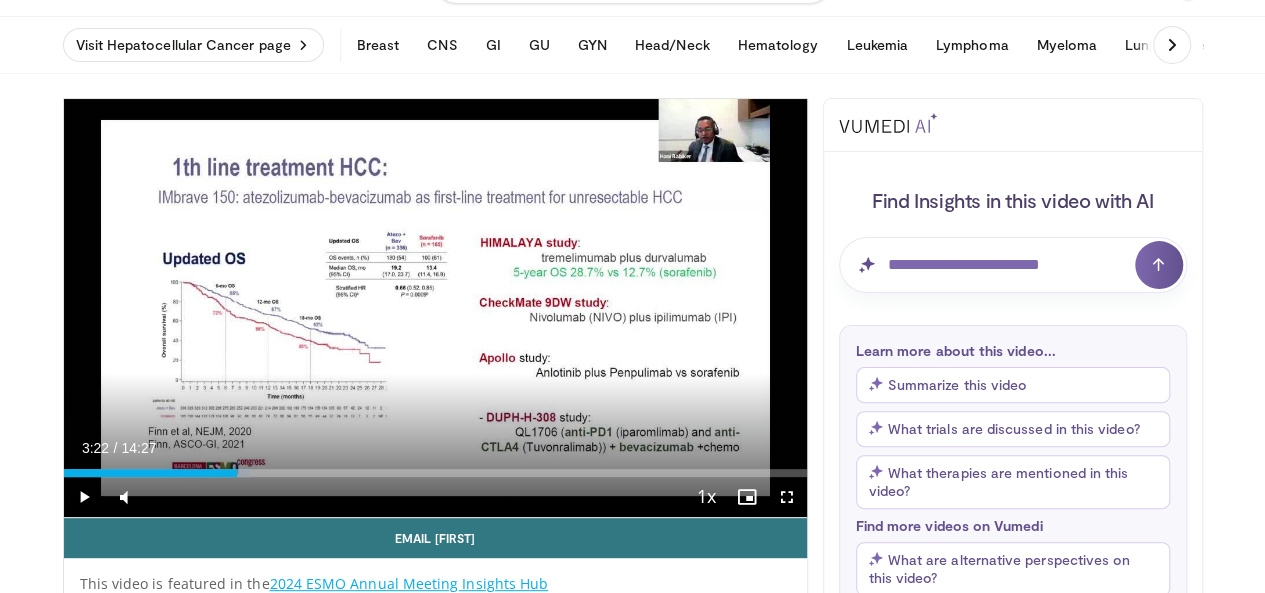 click on "Loaded :  25.16% 03:22 03:21" at bounding box center [435, 473] 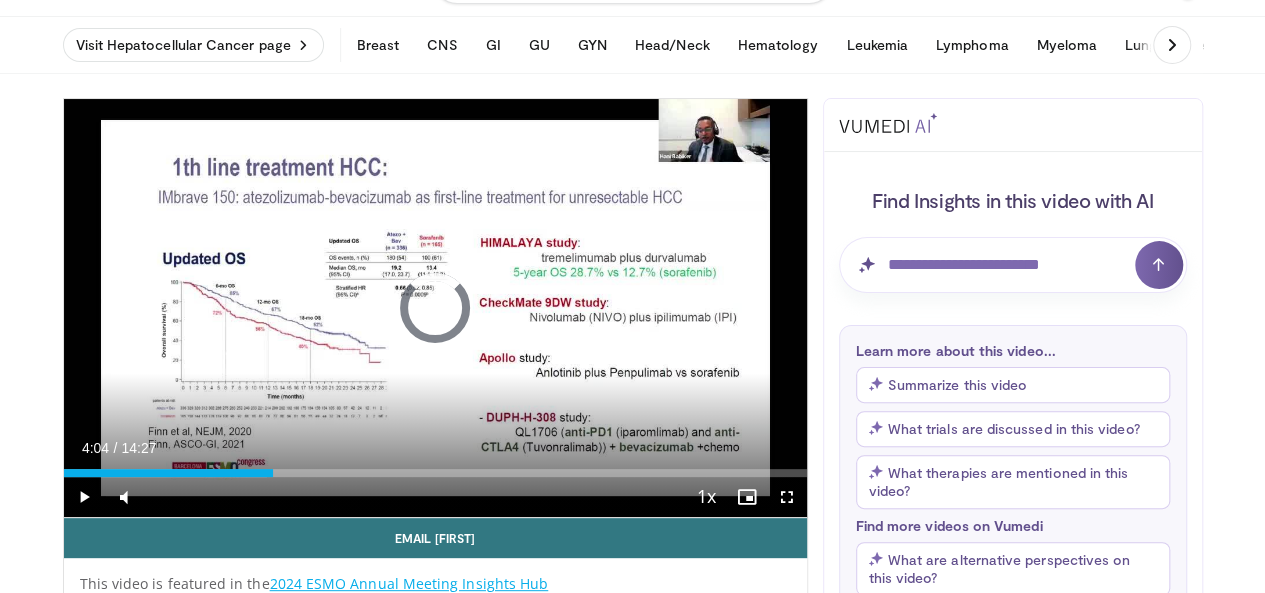 click on "Loaded :  27.45% 04:04 04:04" at bounding box center [435, 473] 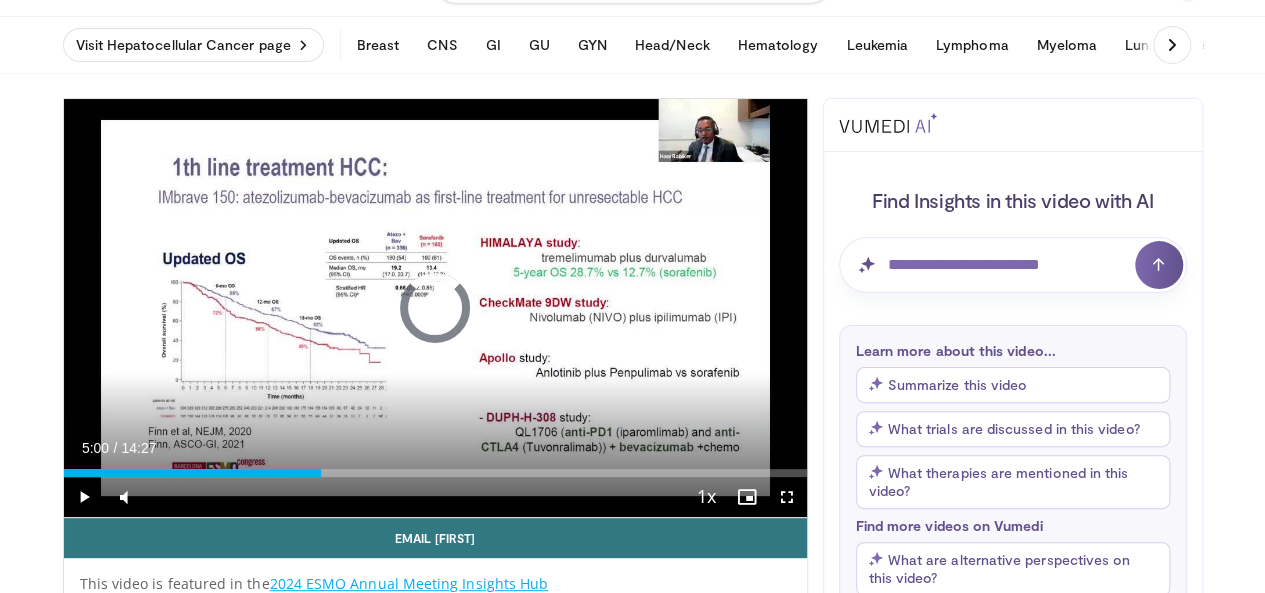 click on "Loaded :  30.88% 05:00 05:00" at bounding box center (435, 473) 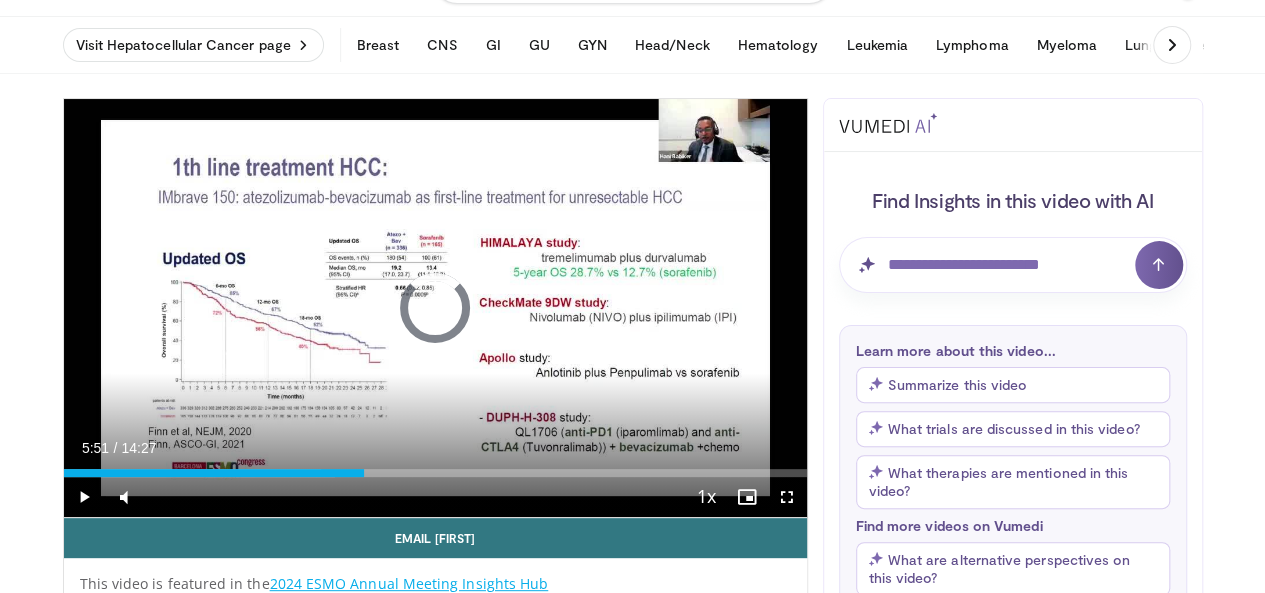 click on "Loaded :  36.60% 05:51 05:48" at bounding box center (435, 473) 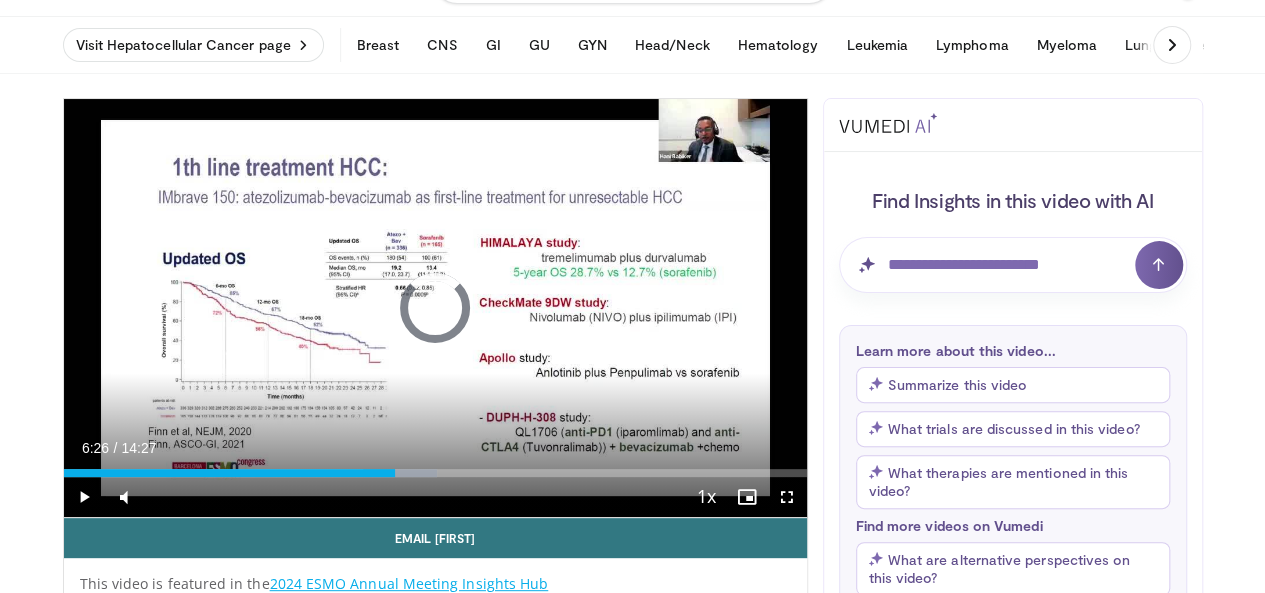 click on "Loaded :  50.33% 06:12 06:26" at bounding box center [435, 473] 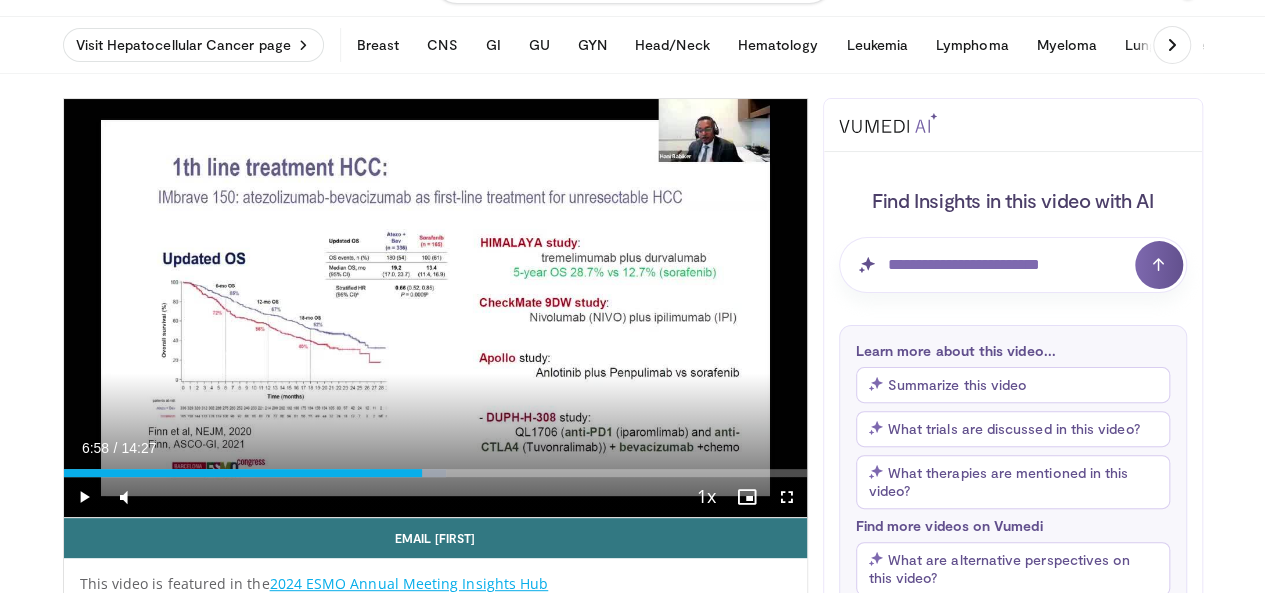 click on "Loaded :  51.48% 06:58 06:58" at bounding box center [435, 473] 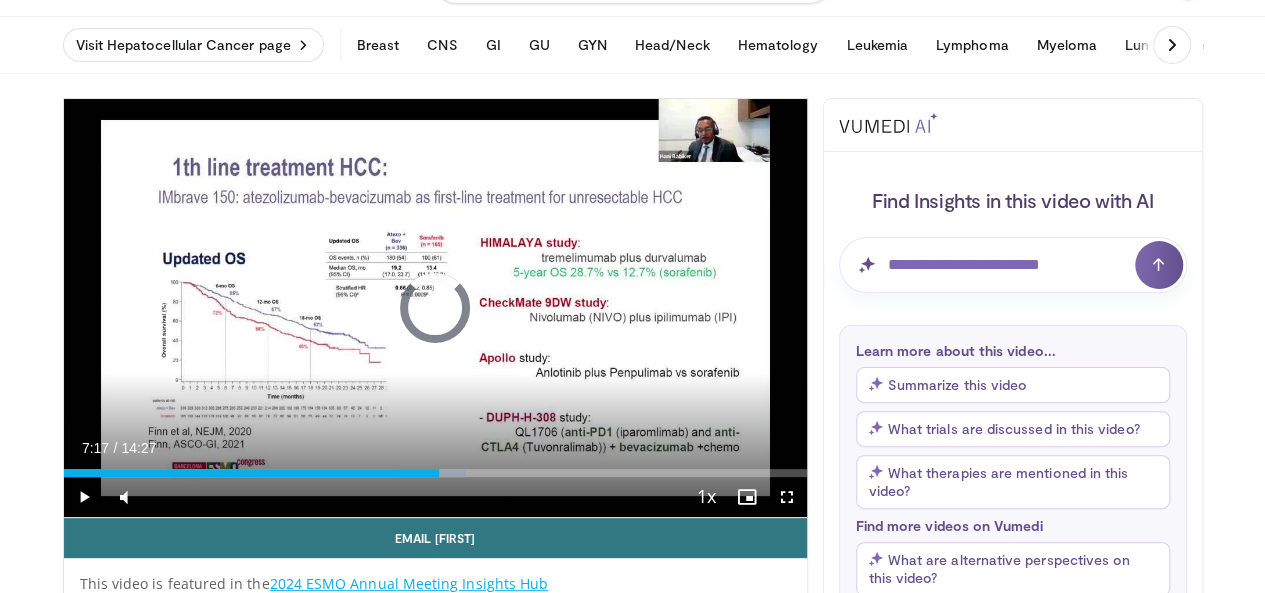 click on "Loaded :  54.21% 07:17 07:17" at bounding box center [435, 473] 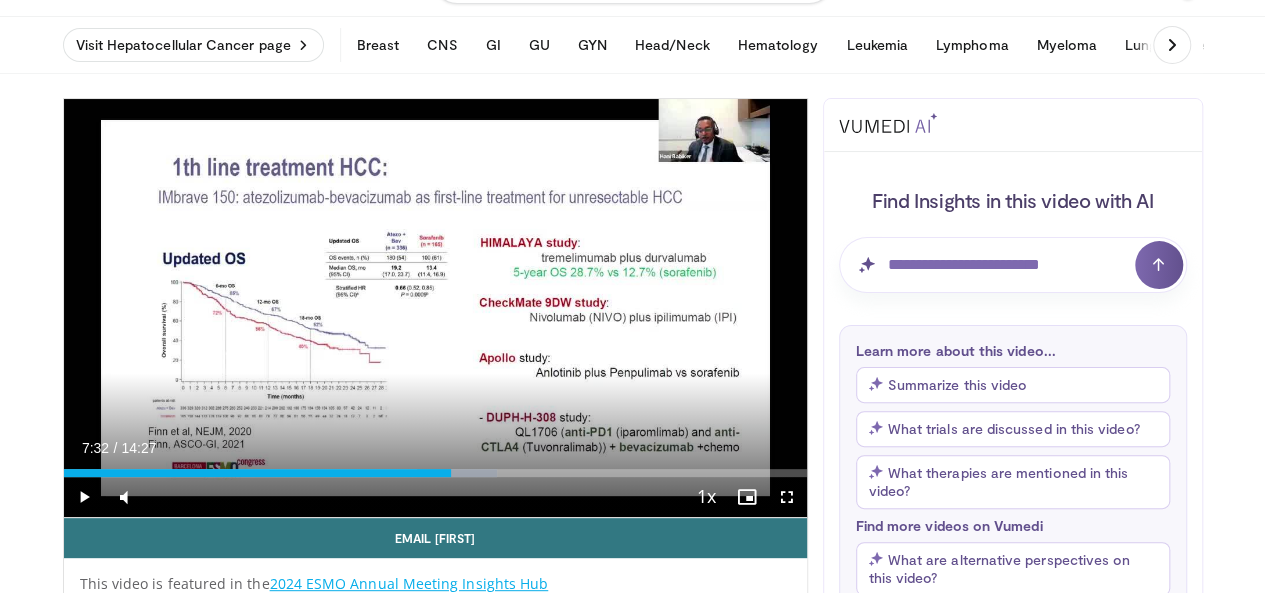 click on "Loaded :  58.34% 07:32 07:32" at bounding box center (435, 473) 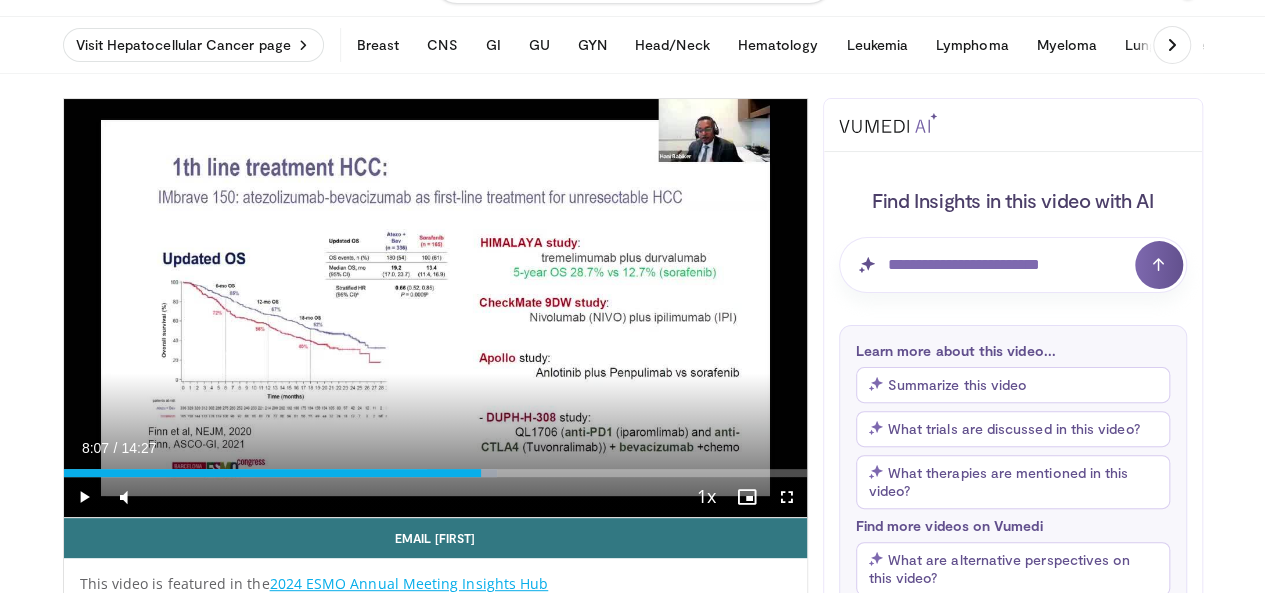 click at bounding box center (462, 473) 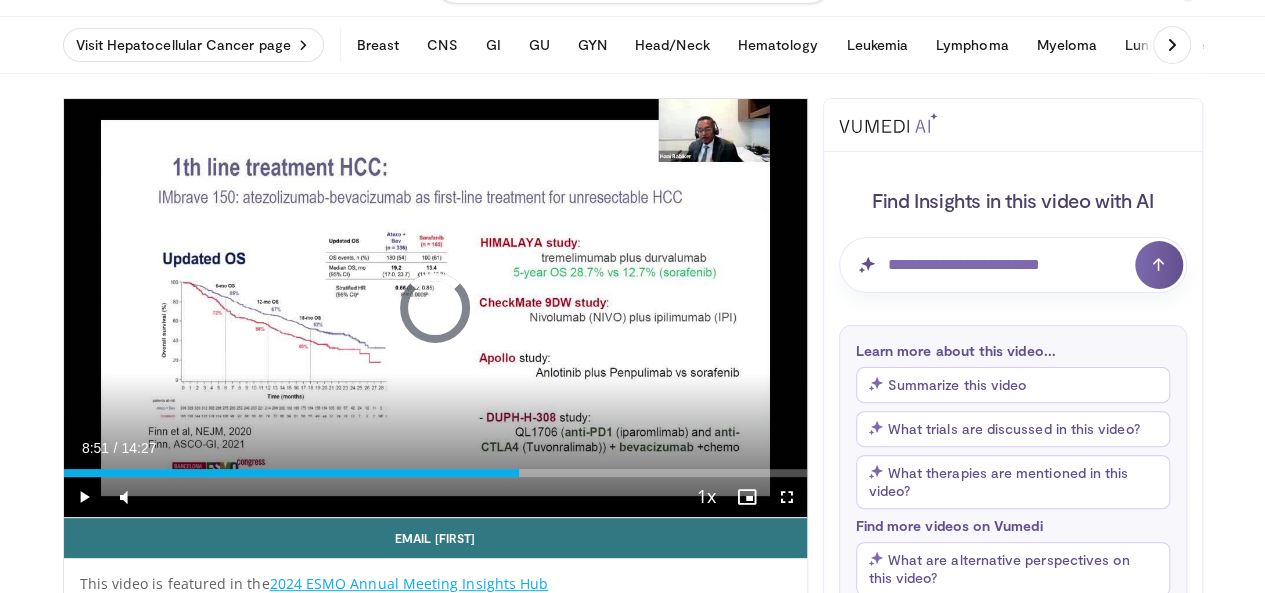click on "Loaded :  0.00% 08:51 08:50" at bounding box center (435, 473) 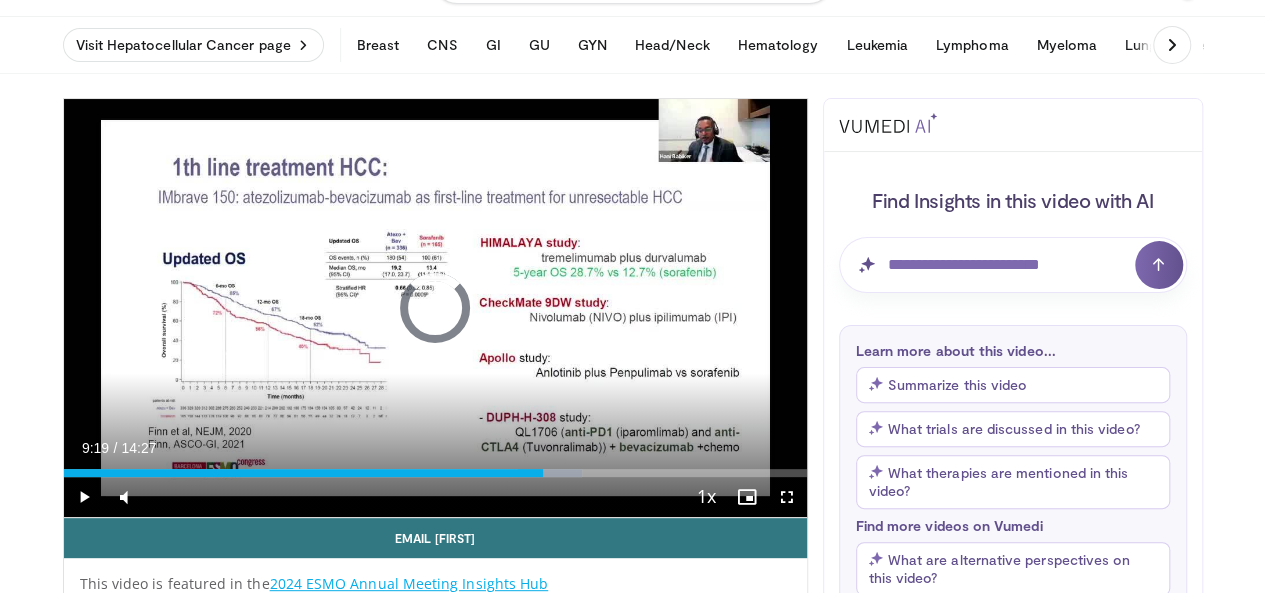 click at bounding box center (550, 473) 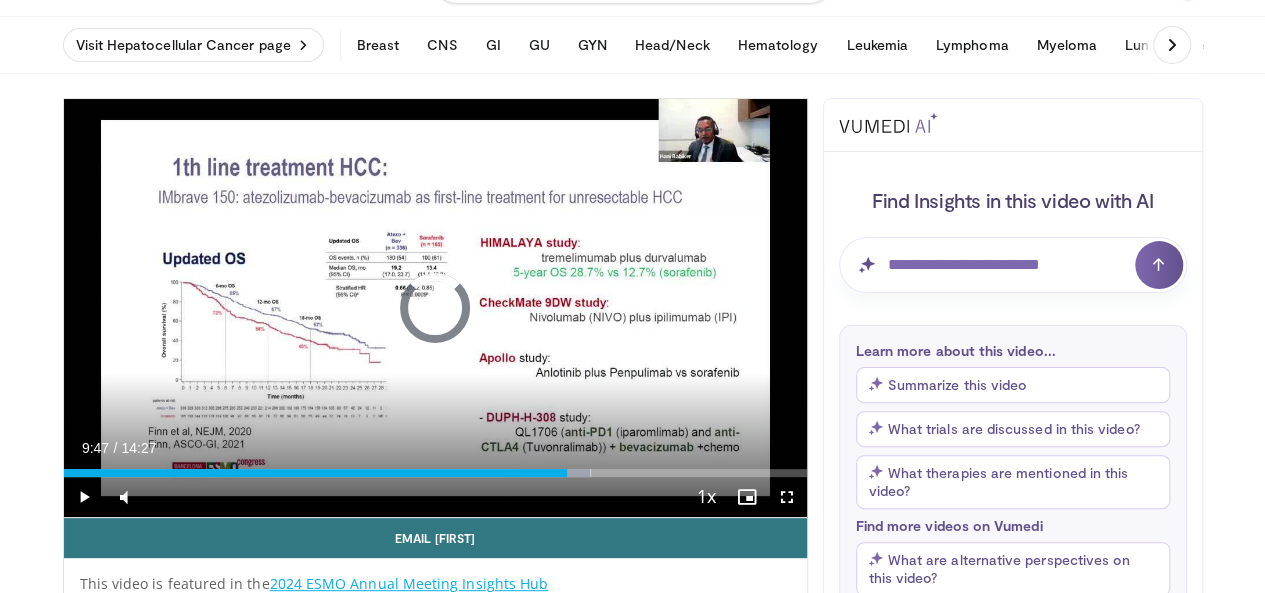 click at bounding box center (554, 473) 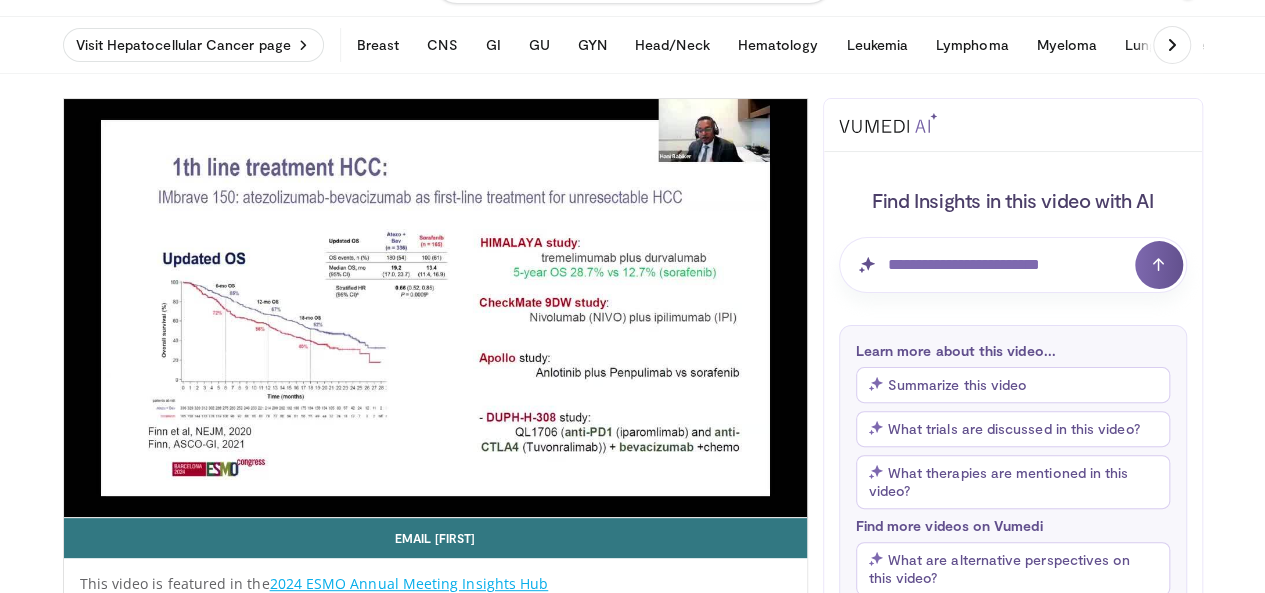 click on "**********" at bounding box center (435, 308) 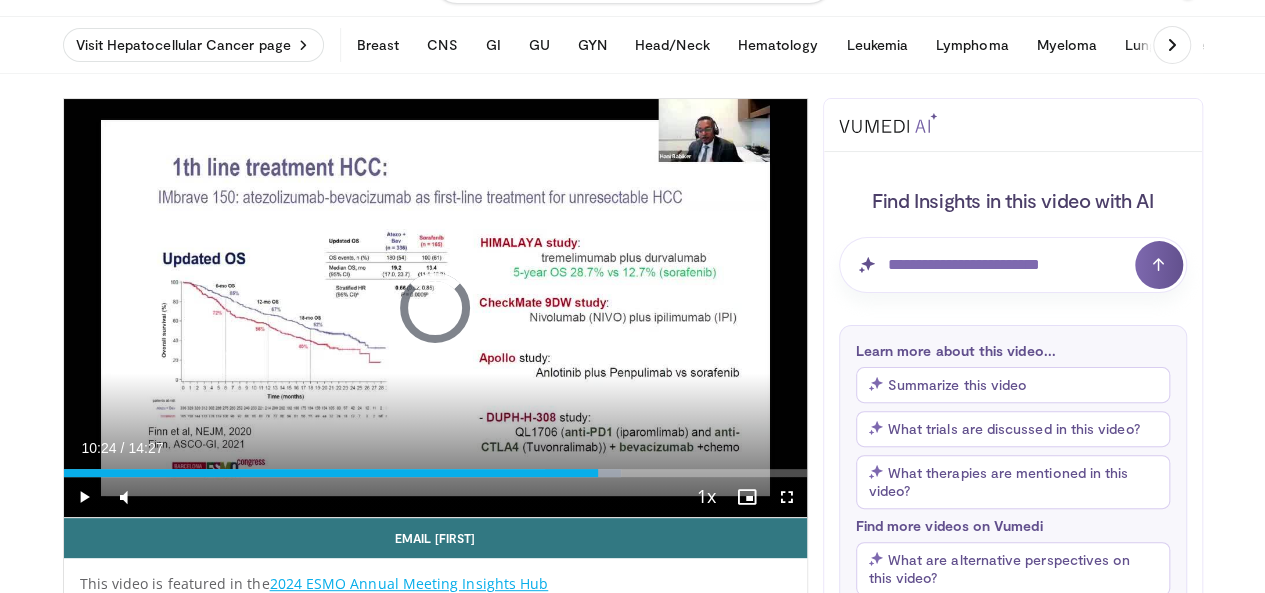 click on "Loaded :  74.97% 10:24 10:22" at bounding box center [435, 473] 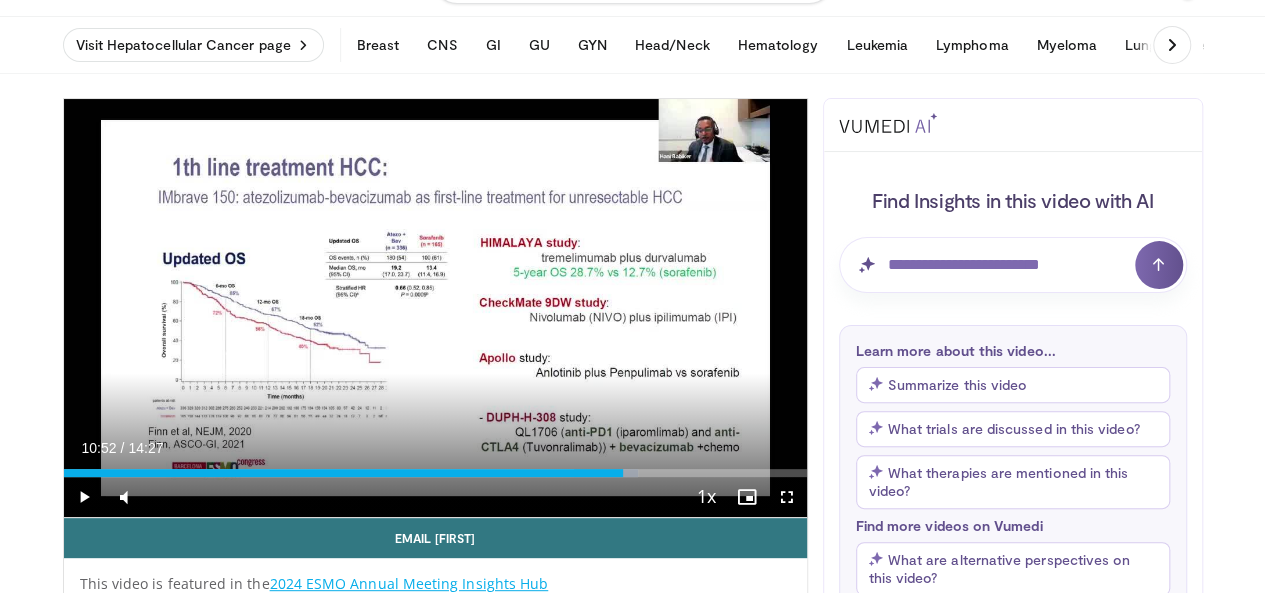 click on "Loaded :  77.28% 10:52 10:52" at bounding box center [435, 467] 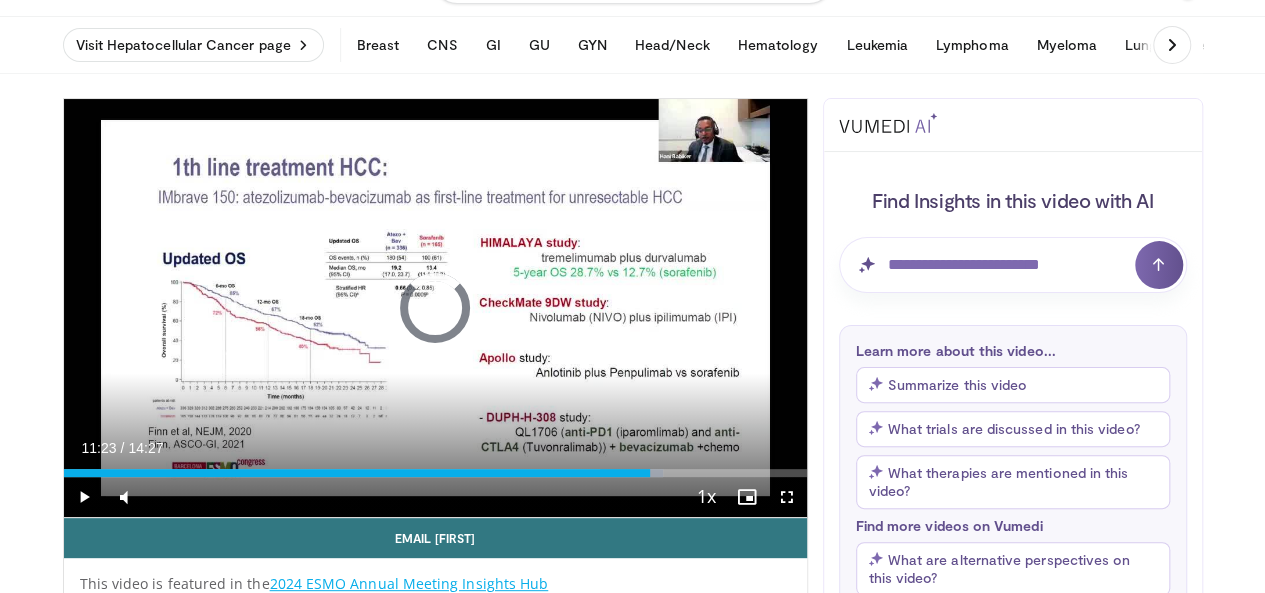 click on "Loaded :  80.74% 10:54 11:23" at bounding box center (435, 473) 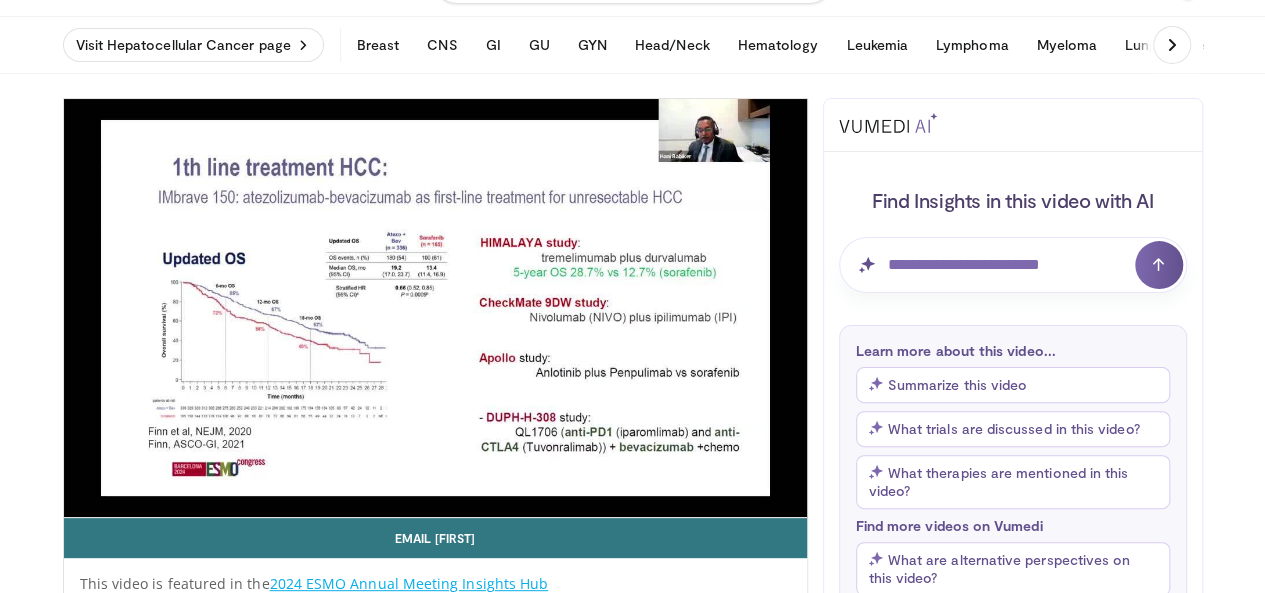 click on "**********" at bounding box center (435, 308) 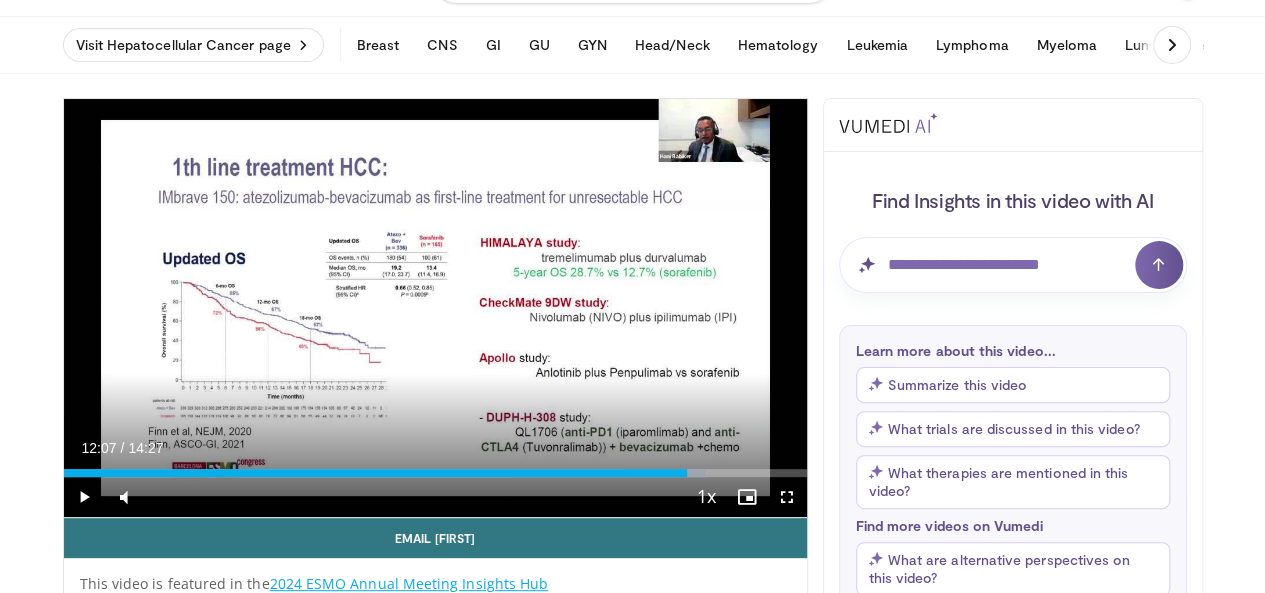 click at bounding box center (666, 473) 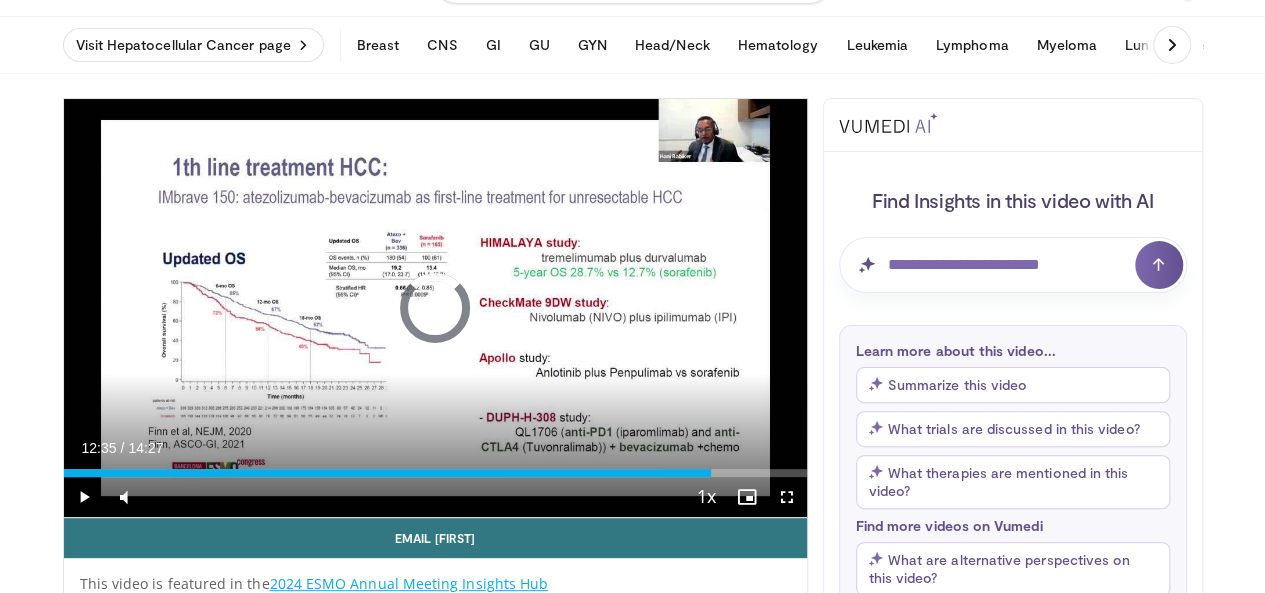 click on "Loaded :  86.95% 12:08 12:33" at bounding box center [435, 473] 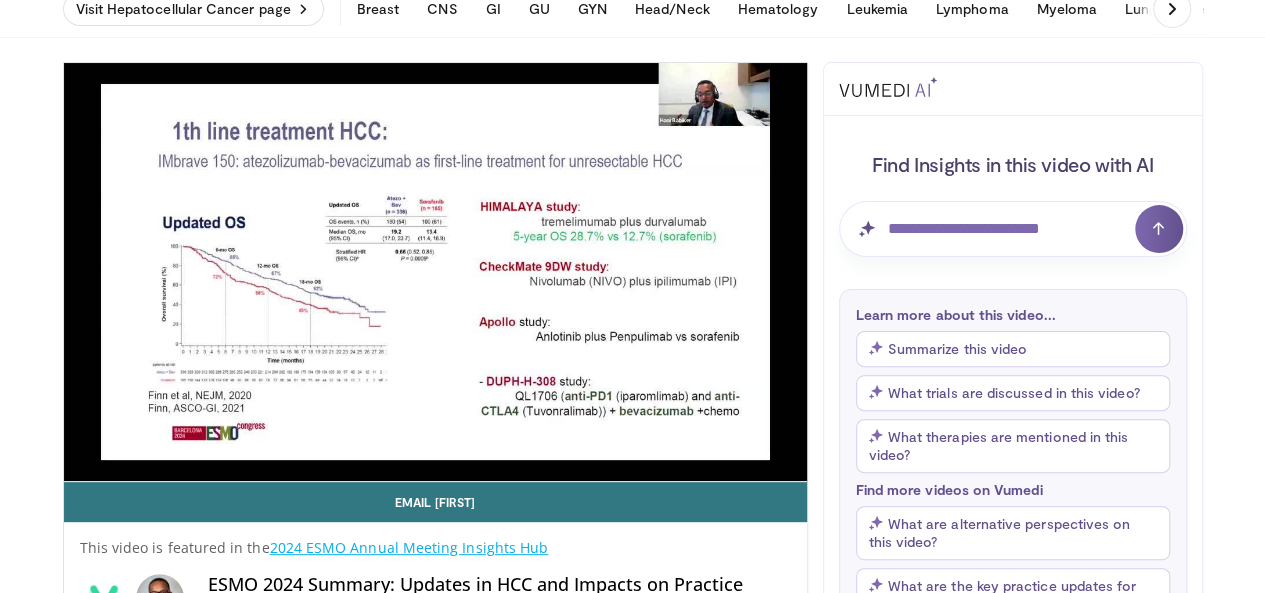 scroll, scrollTop: 116, scrollLeft: 0, axis: vertical 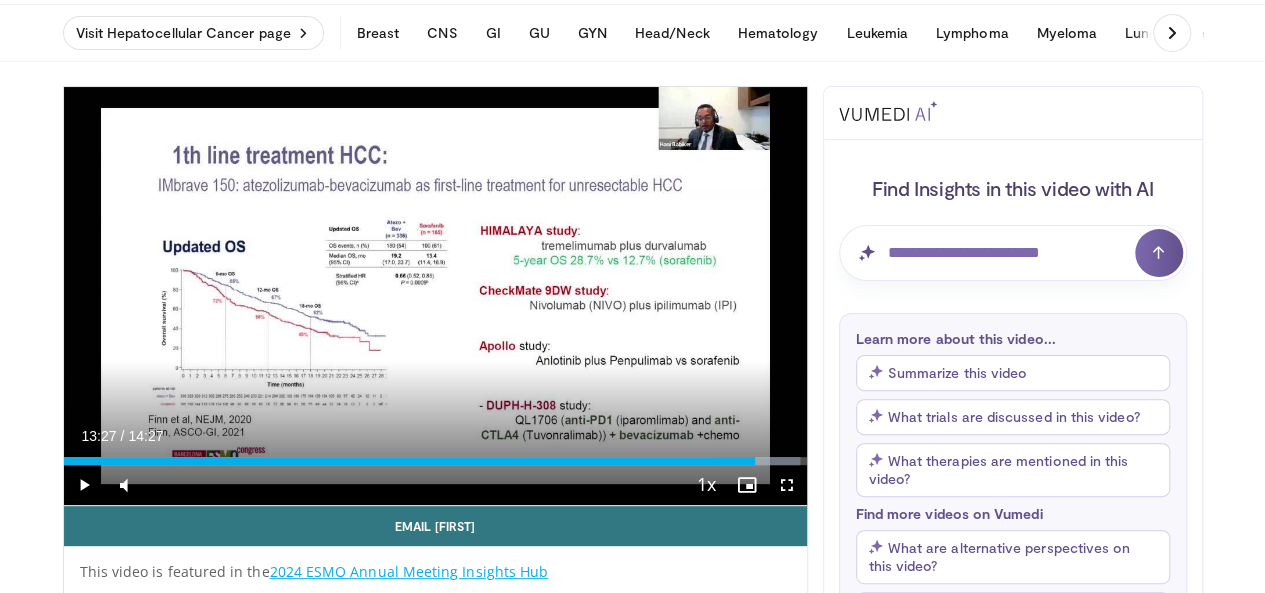 click at bounding box center [758, 461] 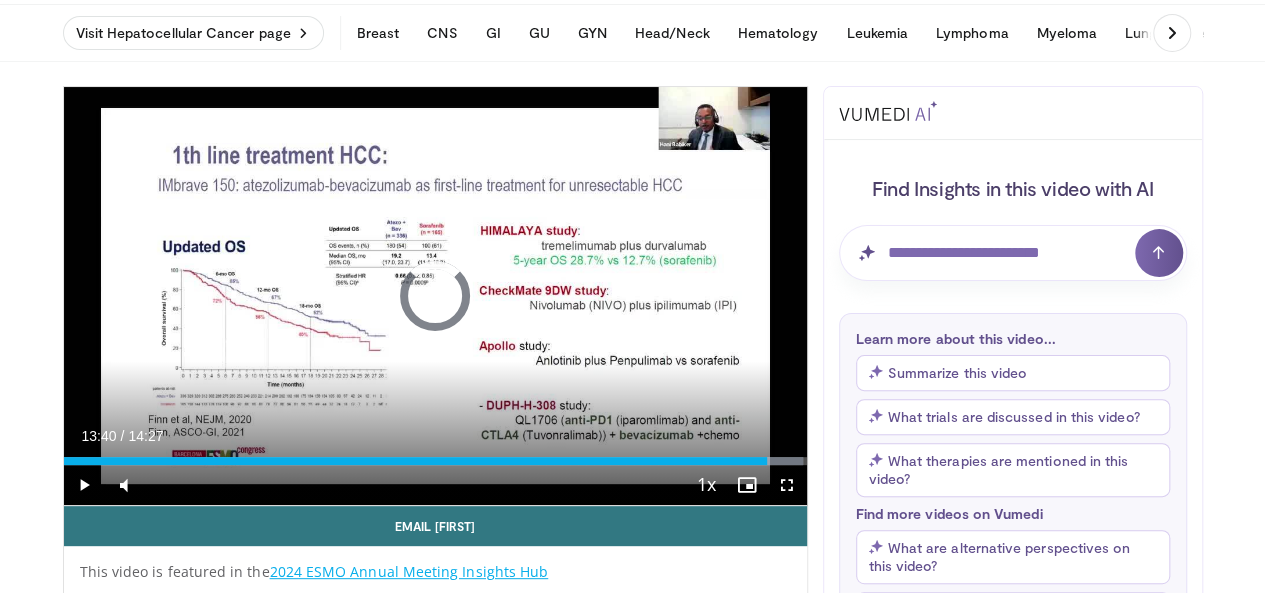 click on "Loaded :  99.53% 13:27 13:40" at bounding box center (435, 455) 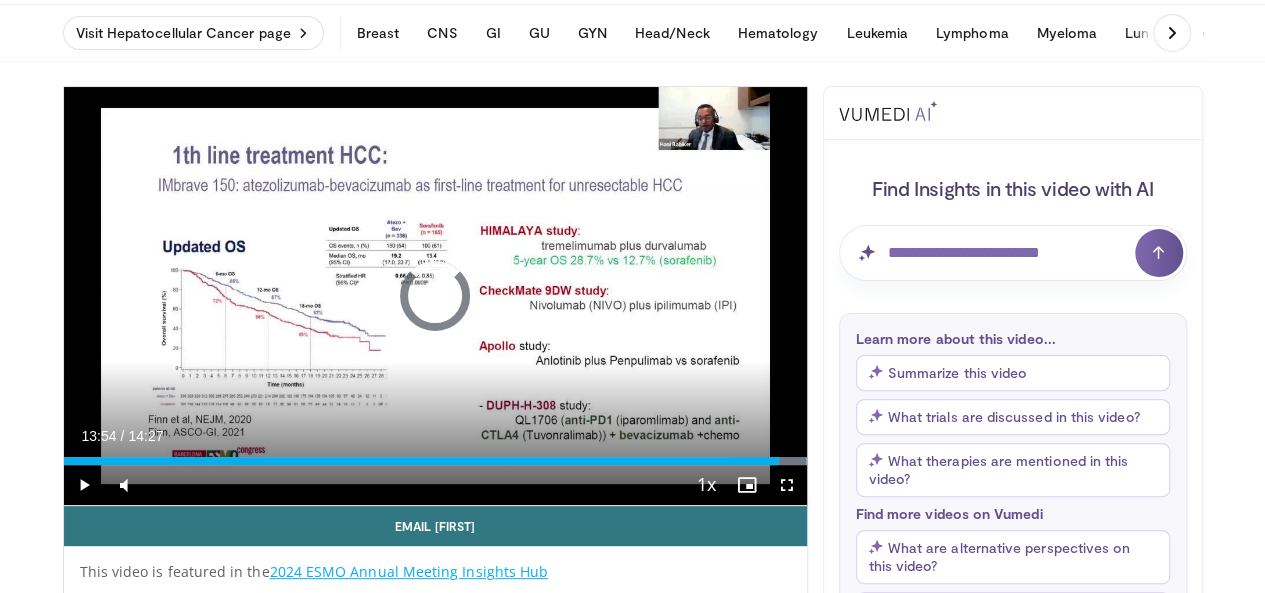 click on "Loaded :  100.00% 13:54 13:53" at bounding box center (435, 455) 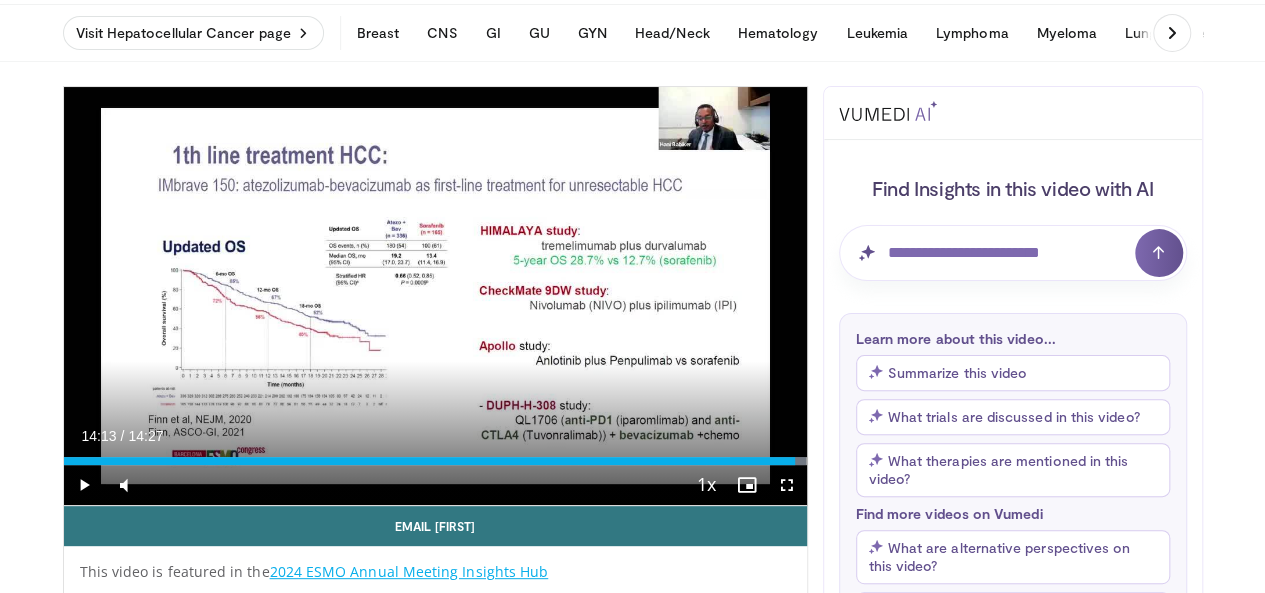 click on "Loaded :  100.00% 14:13 14:12" at bounding box center (435, 461) 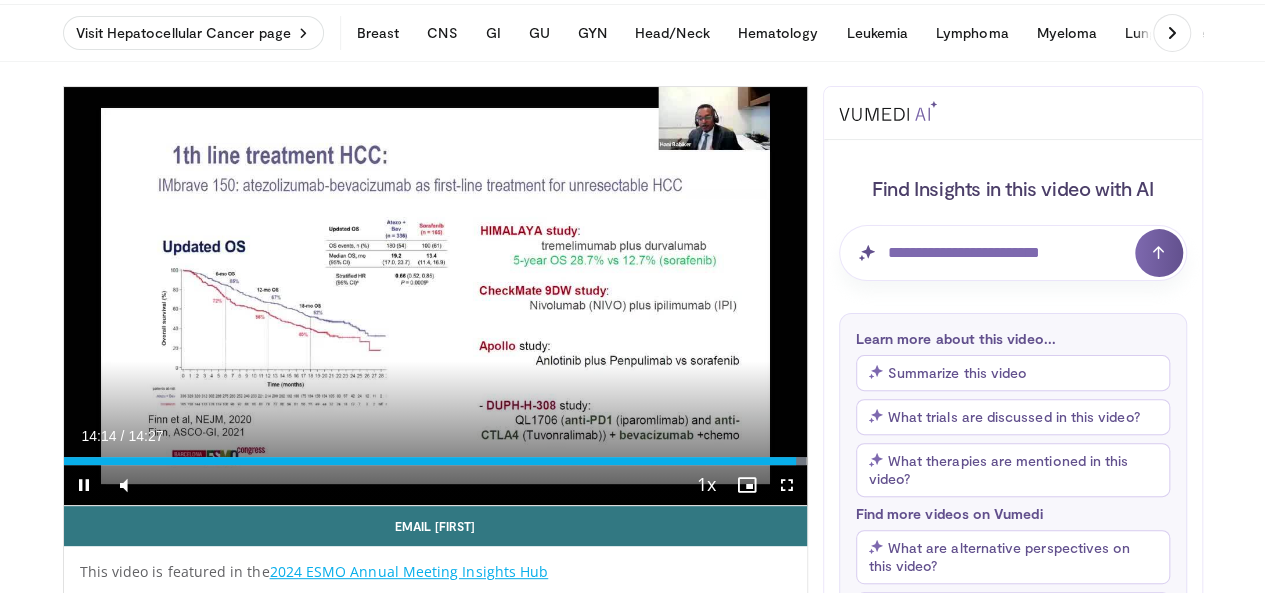 click on "10 seconds
Tap to unmute" at bounding box center (435, 296) 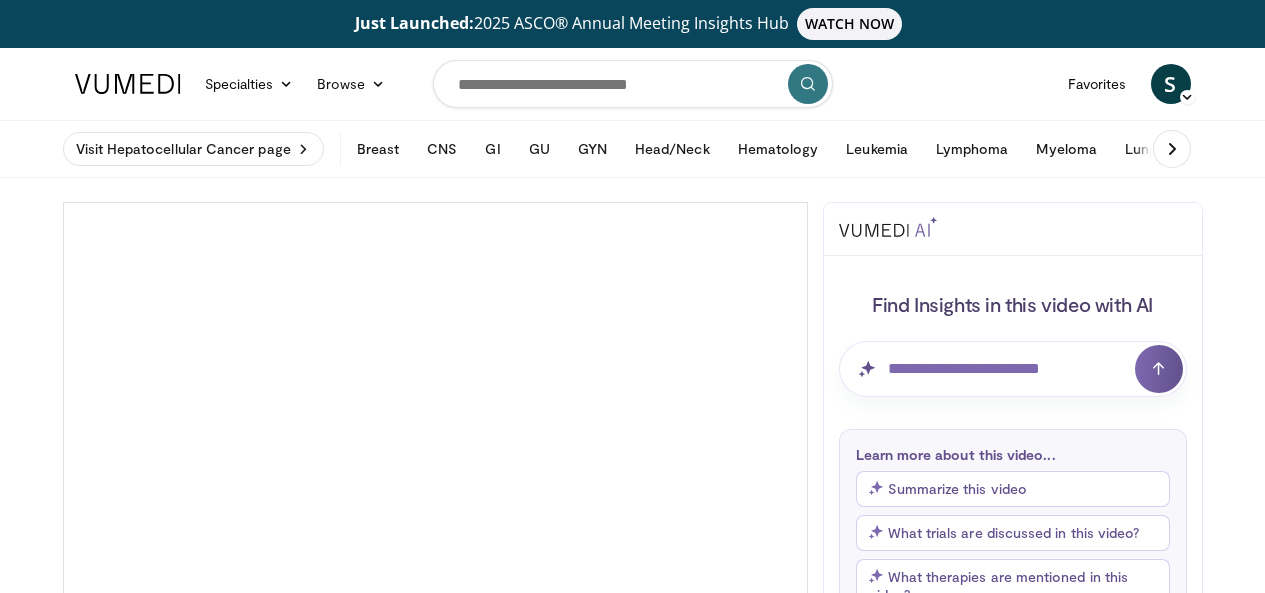 scroll, scrollTop: 0, scrollLeft: 0, axis: both 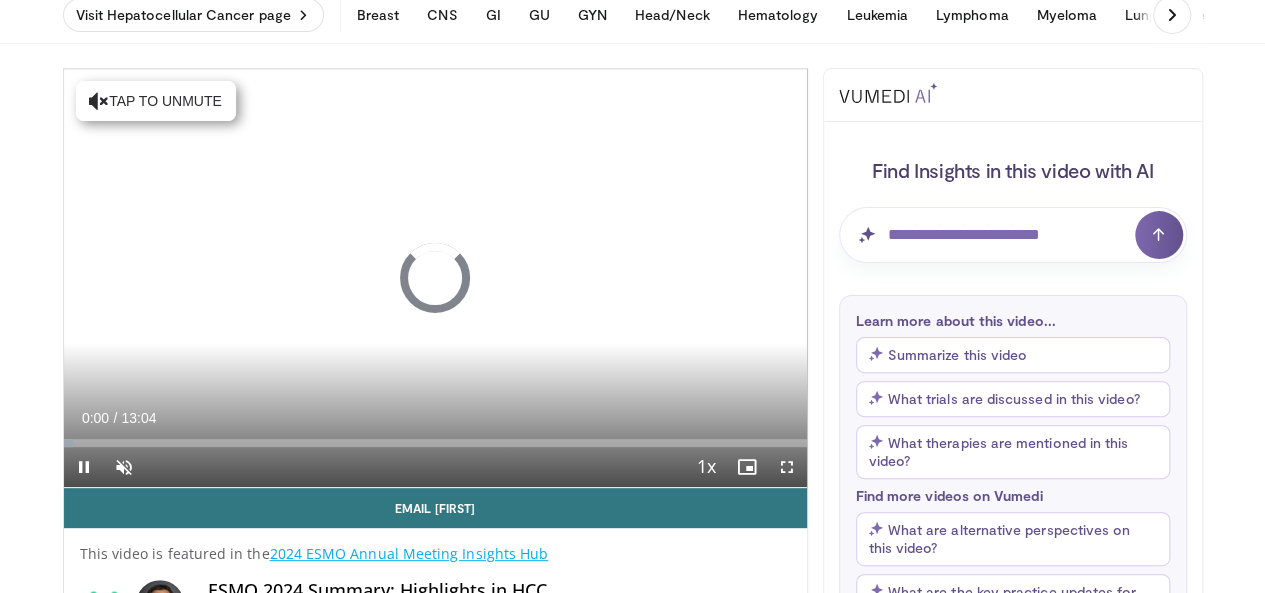 drag, startPoint x: 1274, startPoint y: 56, endPoint x: 1274, endPoint y: 71, distance: 15 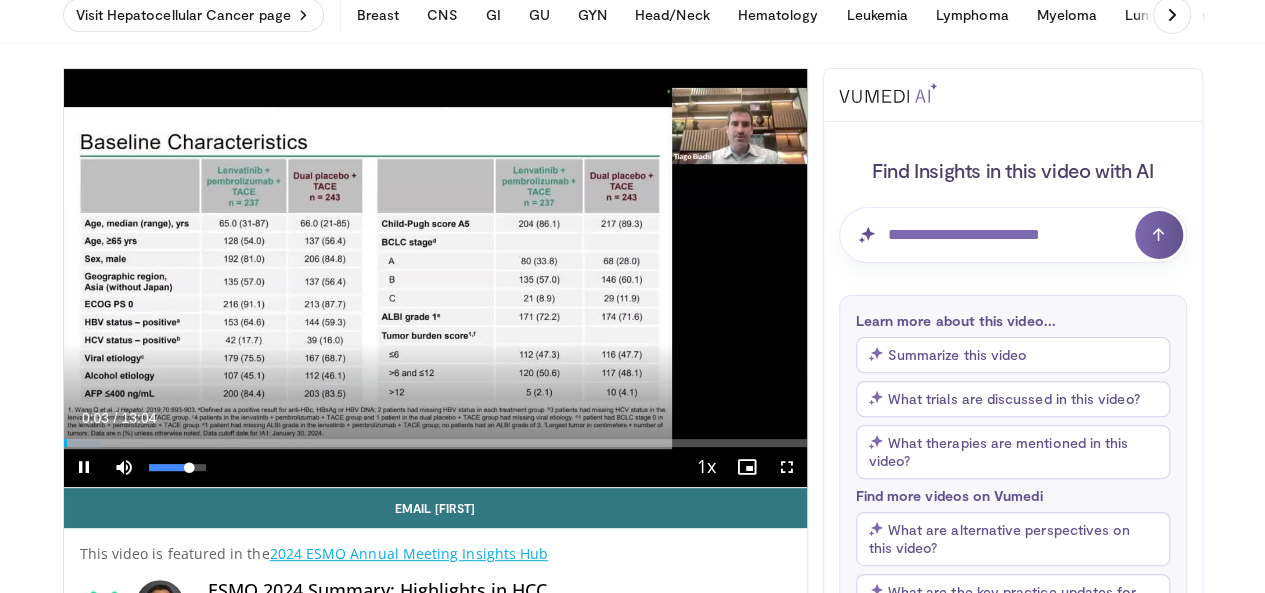 click on "72%" at bounding box center [177, 467] 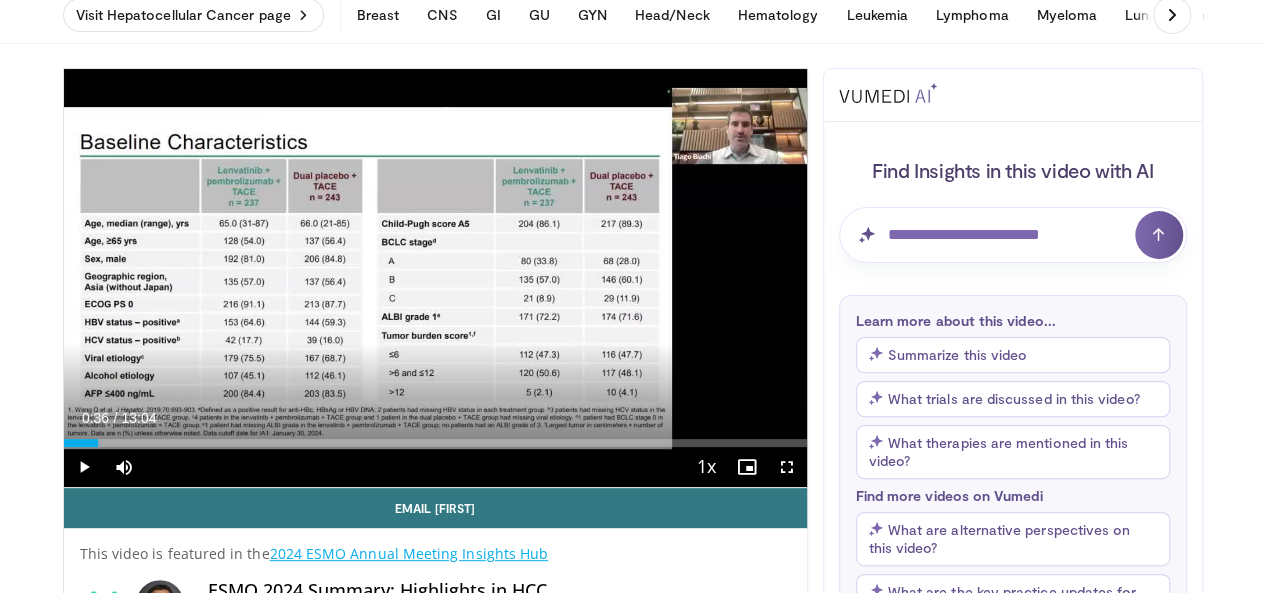 click on "Loaded :  5.05% 00:36 00:36" at bounding box center (435, 443) 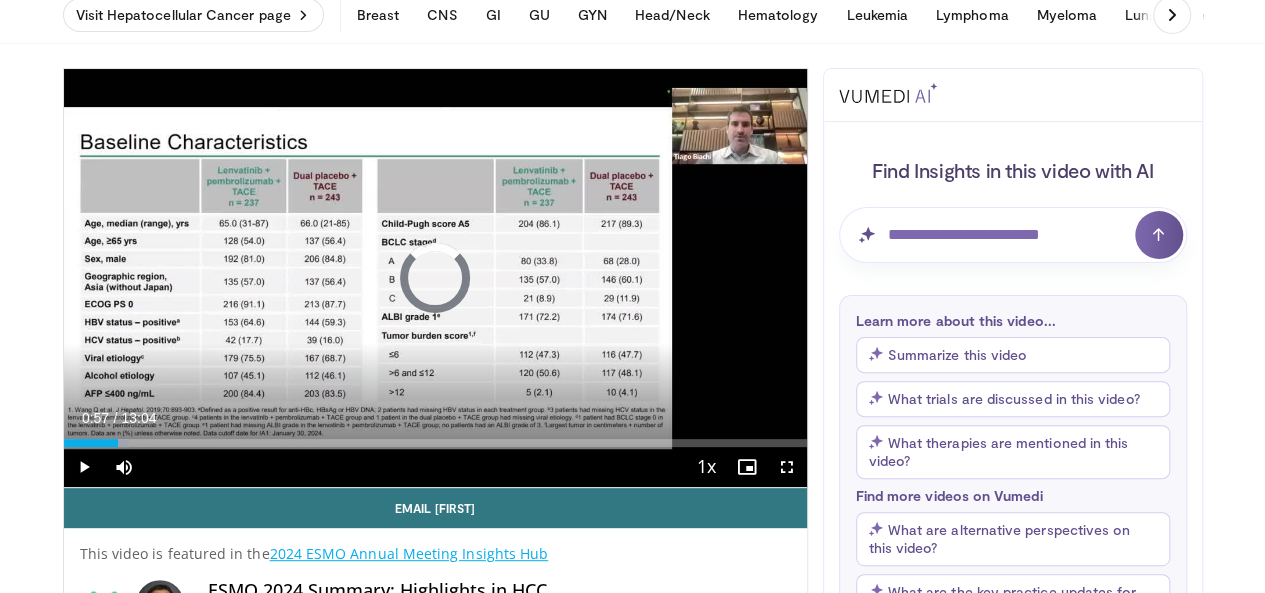 click at bounding box center [102, 443] 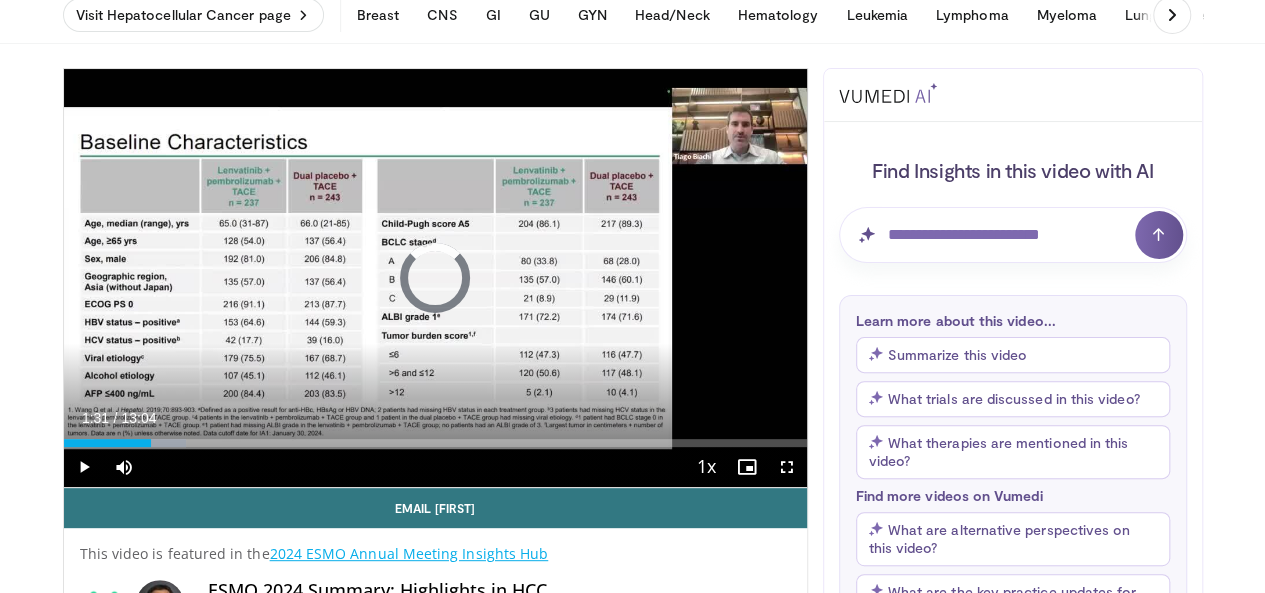 click on "Loaded :  16.44% 01:03 01:31" at bounding box center (435, 443) 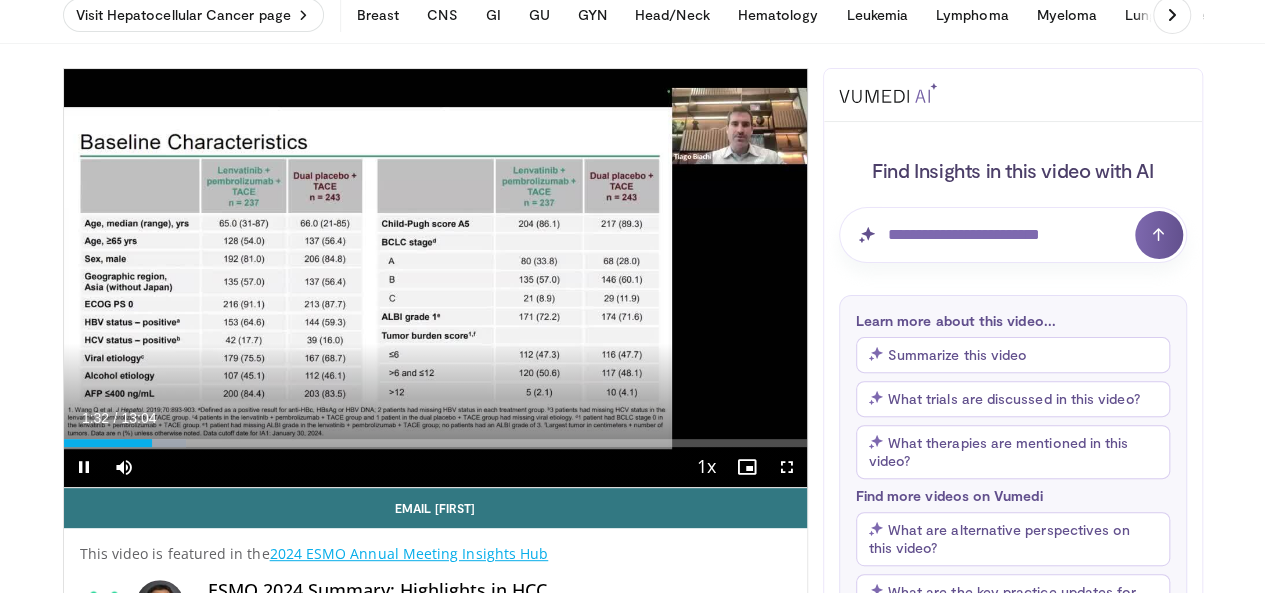click at bounding box center (154, 443) 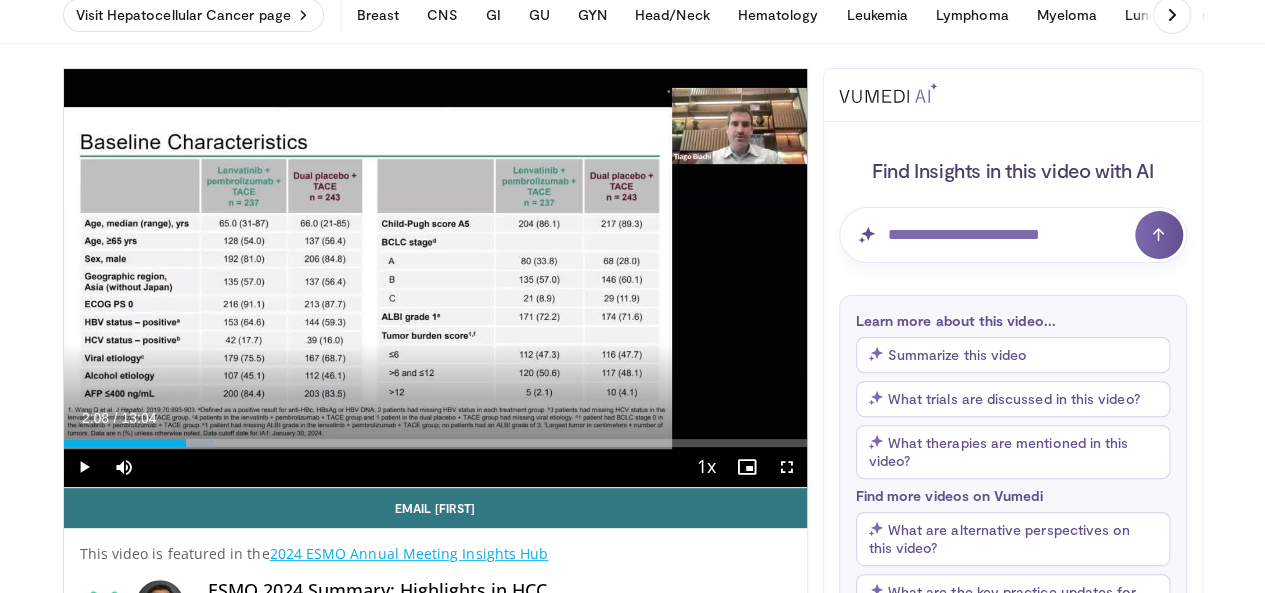 click on "Loaded :  20.23% 02:08 02:08" at bounding box center (435, 443) 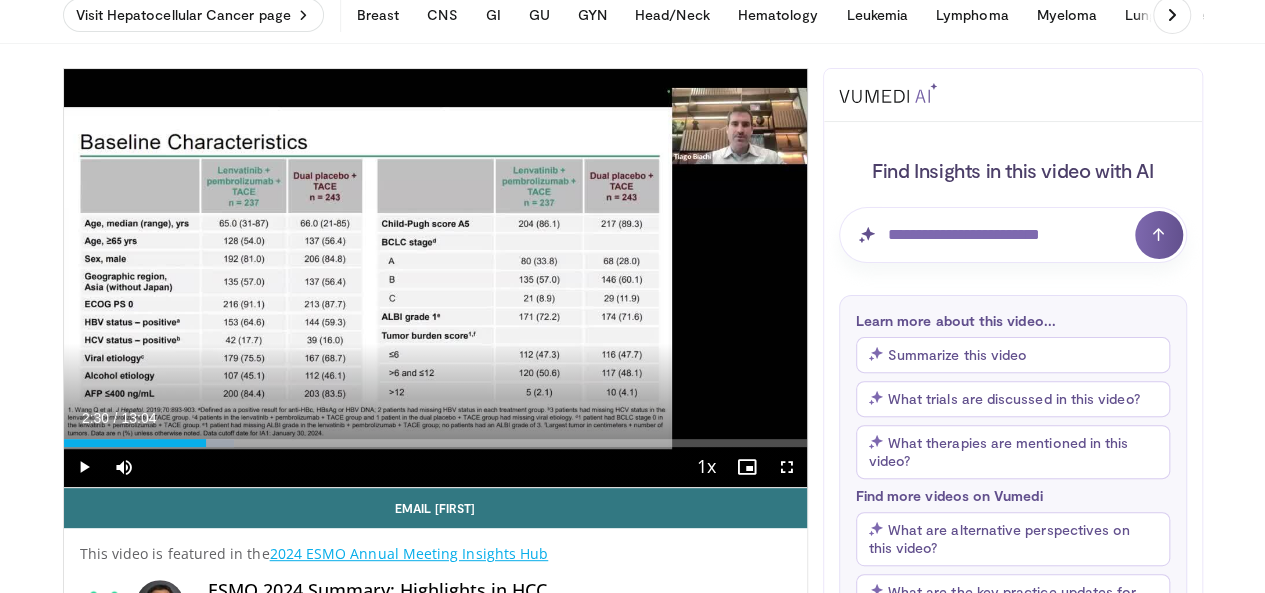 click at bounding box center (196, 443) 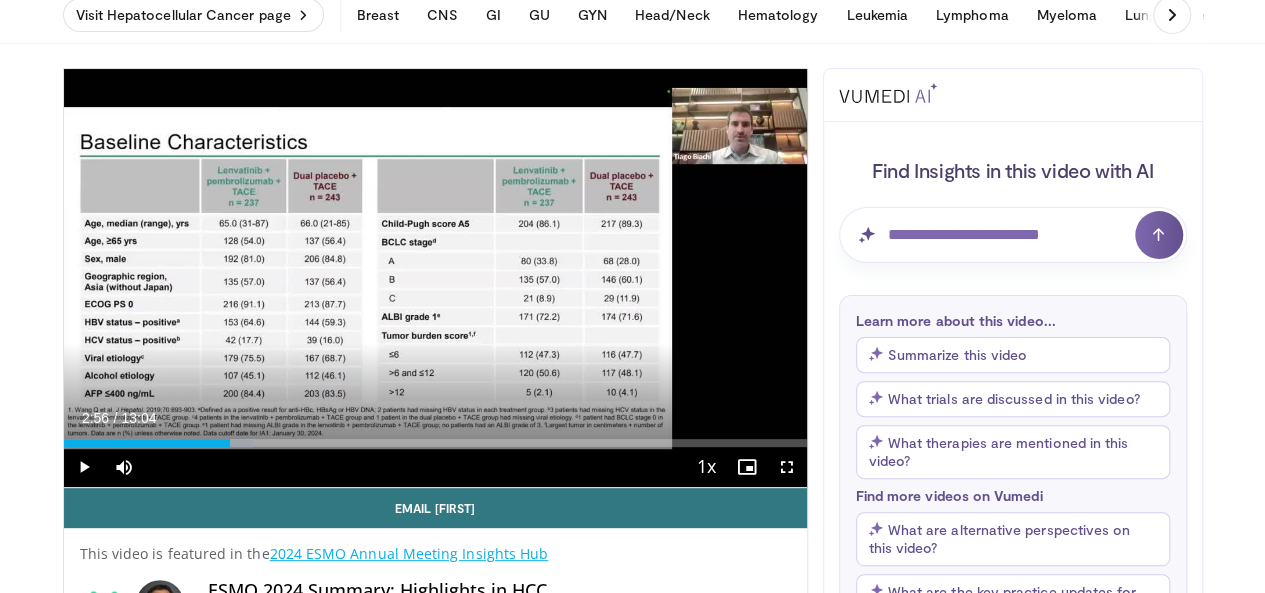 click on "Loaded :  25.50% 02:56 02:56" at bounding box center (435, 443) 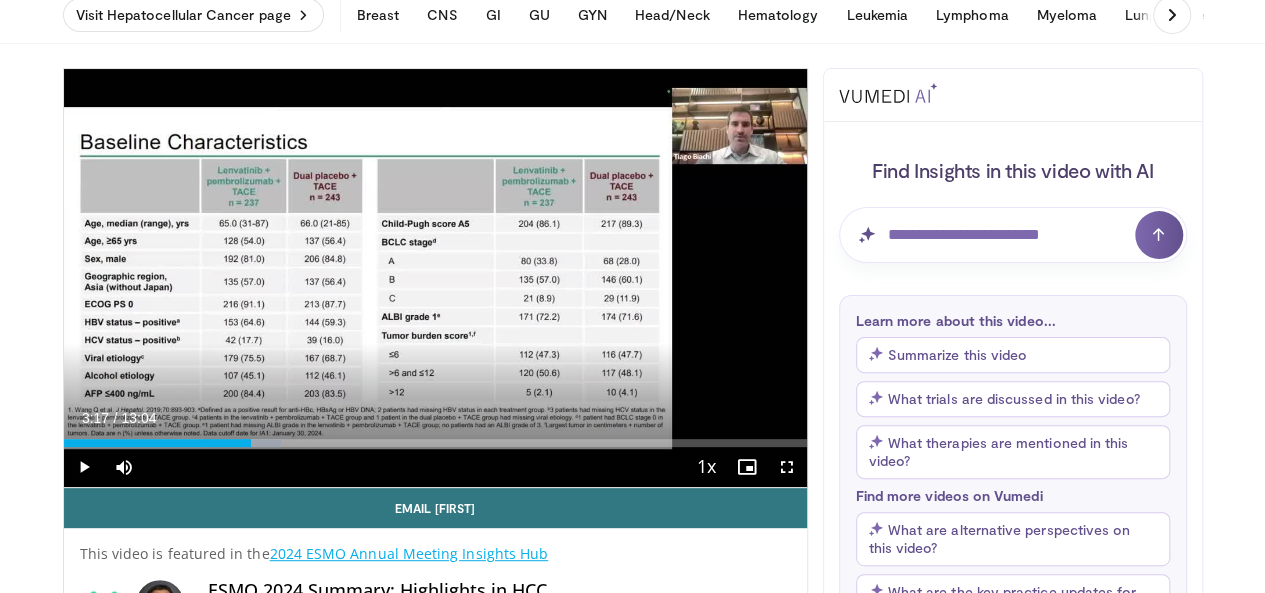 click on "Loaded :  29.33% 03:17 03:16" at bounding box center [435, 443] 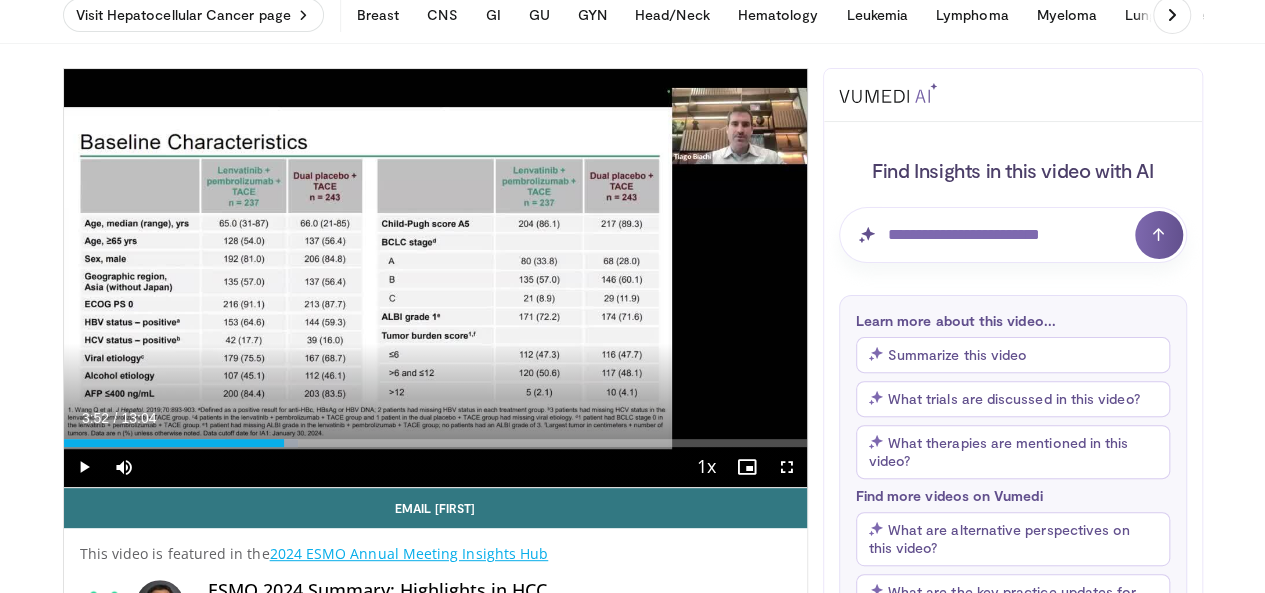 click on "Loaded :  31.62% 03:52 03:52" at bounding box center [435, 437] 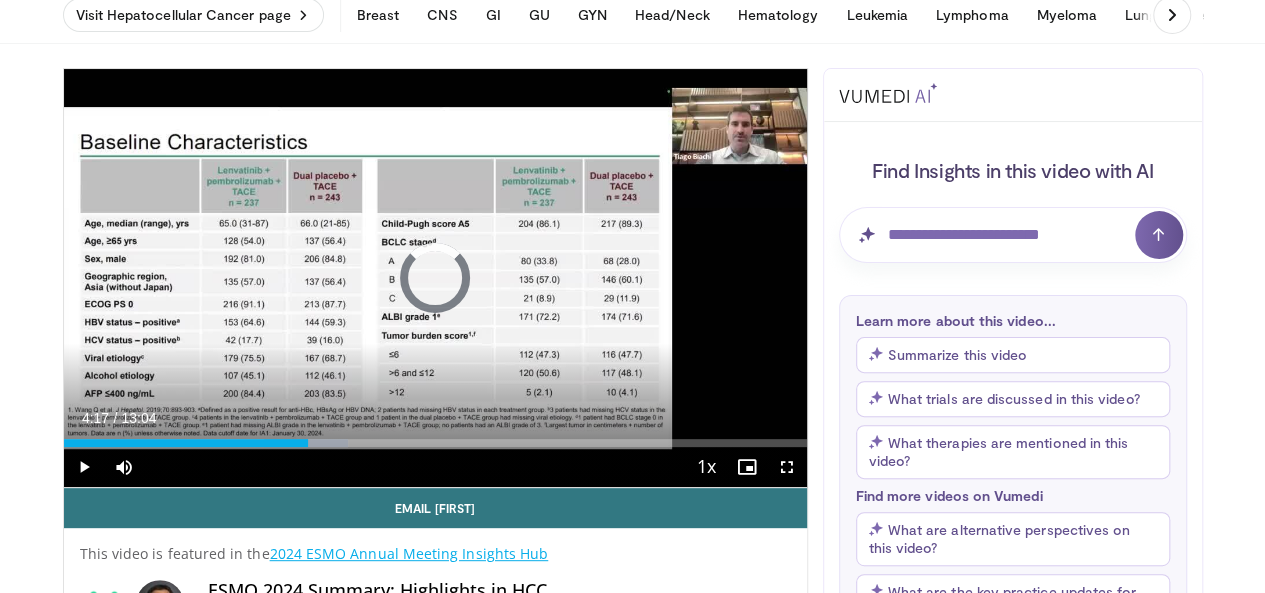 click on "Loaded :  38.26% 04:17 04:17" at bounding box center (435, 437) 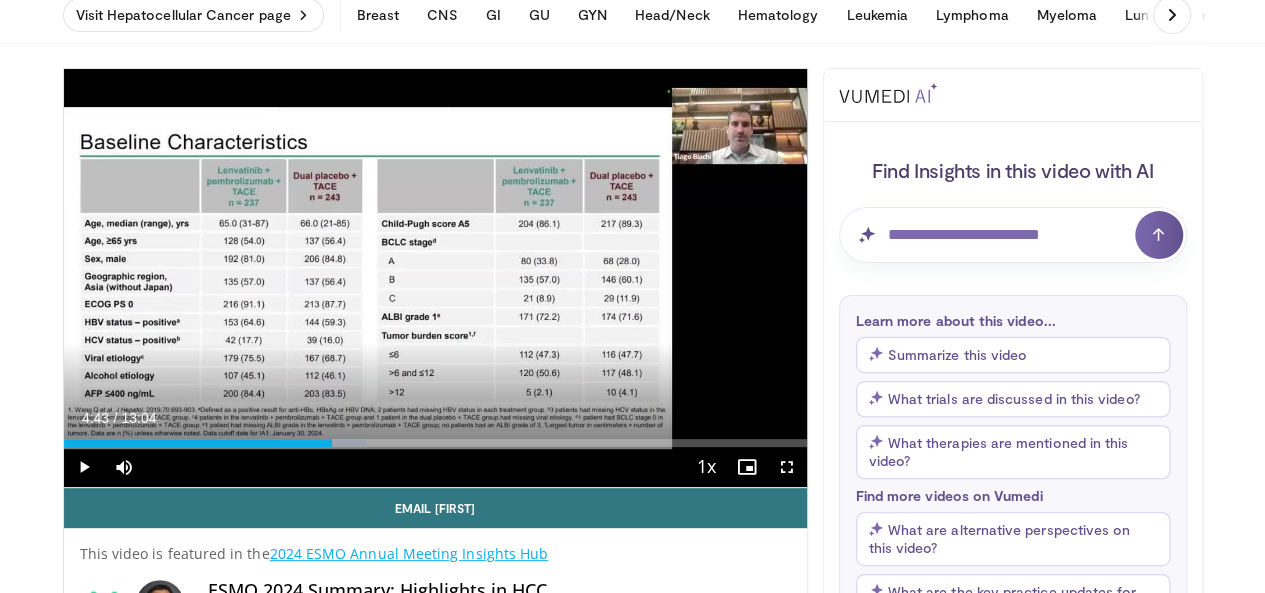 click on "Loaded :  40.81% 04:43 04:44" at bounding box center (435, 437) 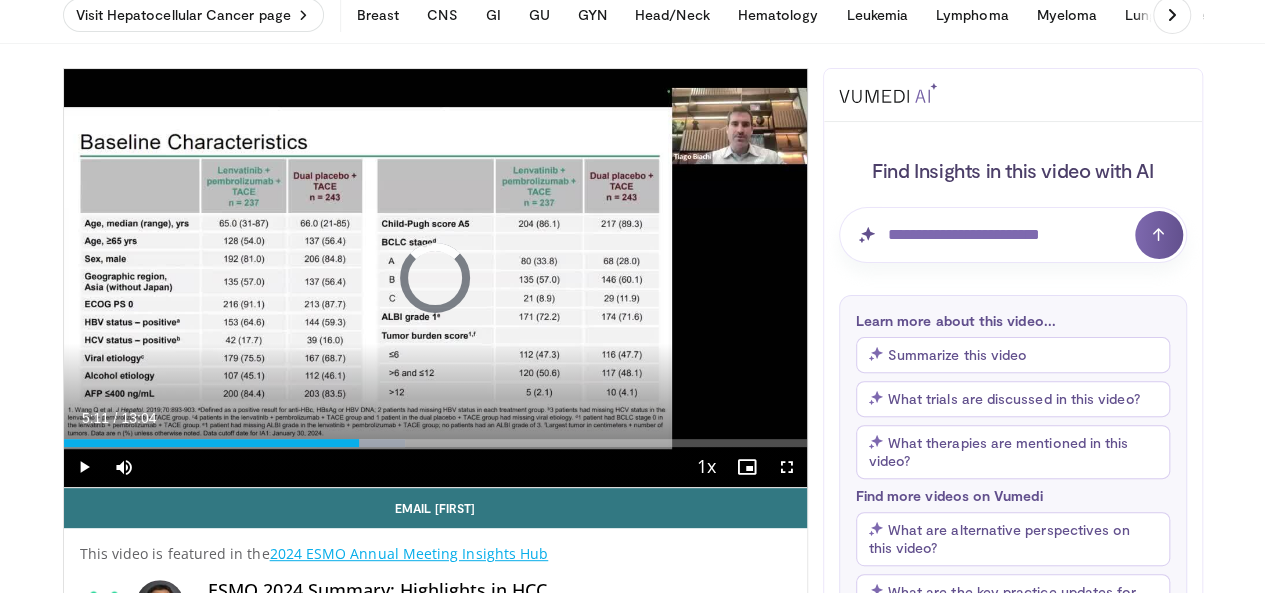 click on "Loaded :  45.91% 04:59 05:10" at bounding box center (435, 437) 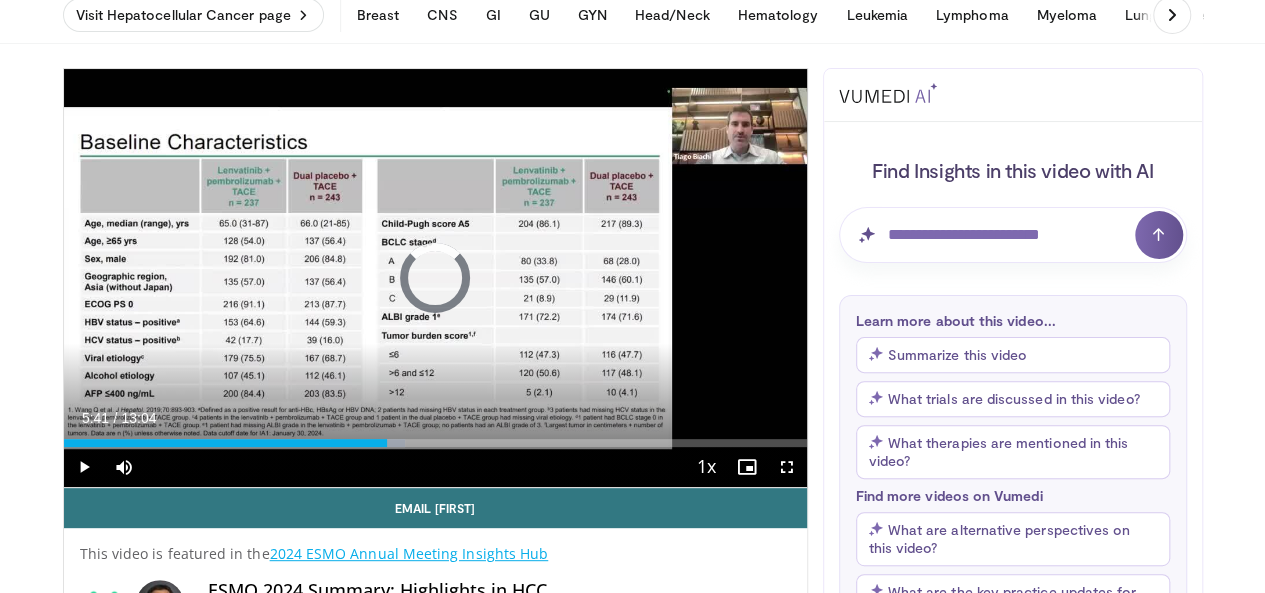 click on "Loaded :  45.91% 05:41 05:10" at bounding box center (435, 443) 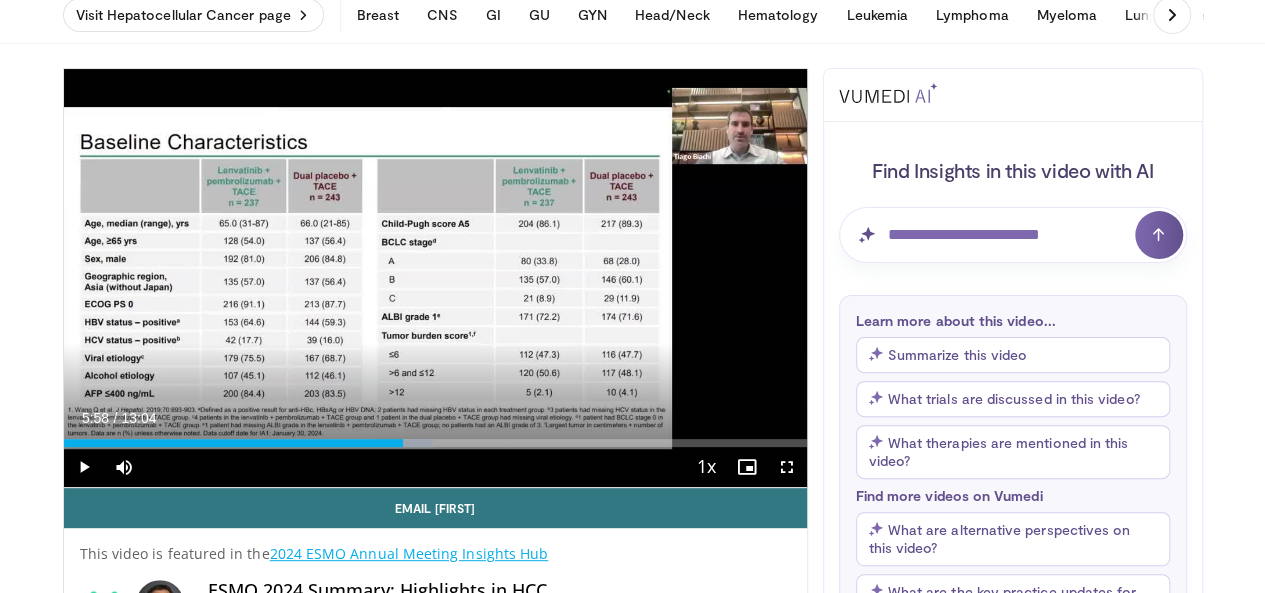 click on "Loaded :  49.73% 05:58 05:57" at bounding box center (435, 437) 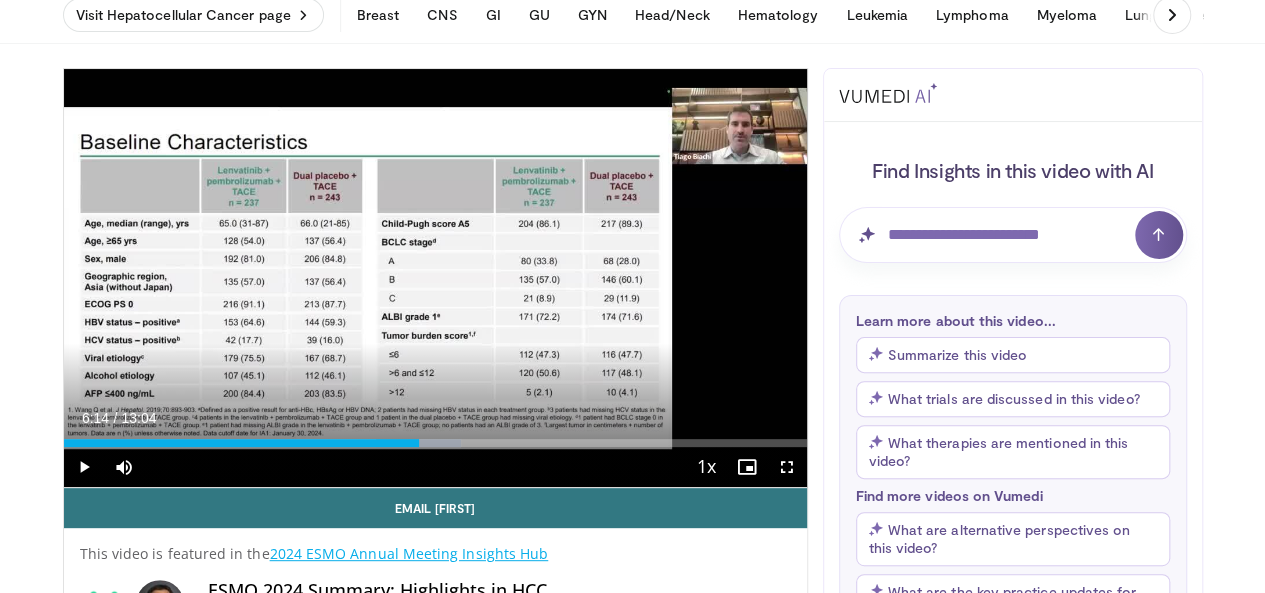 click on "Loaded :  53.56% 06:14 06:13" at bounding box center [435, 437] 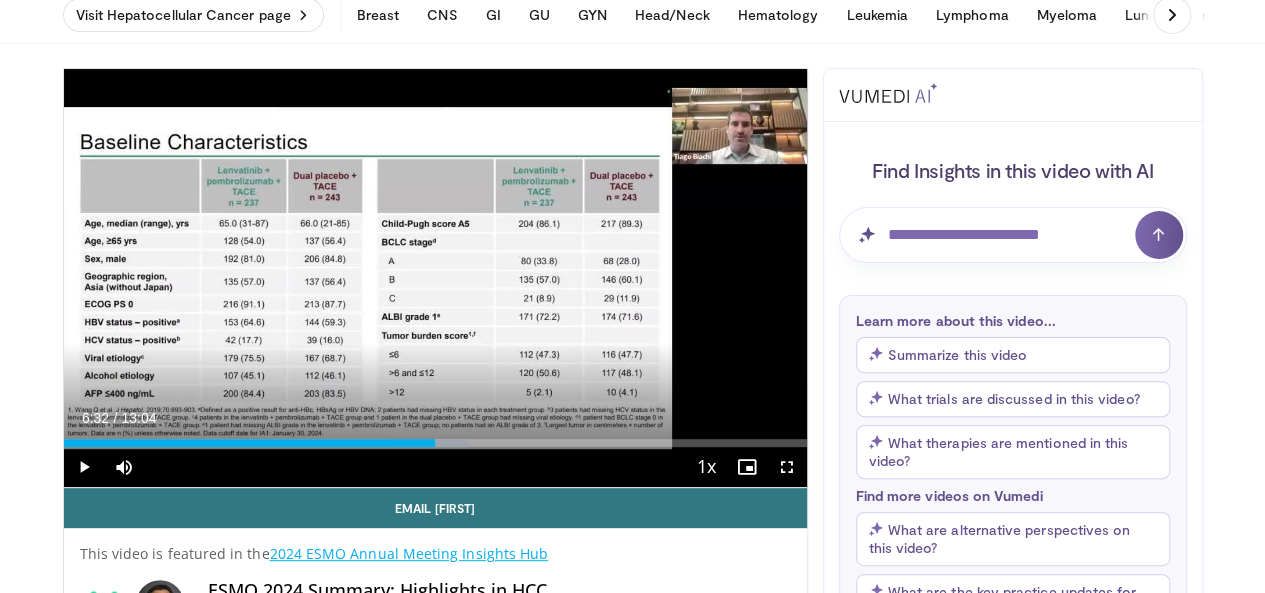 click on "Loaded :  54.39% 06:32 06:31" at bounding box center (435, 437) 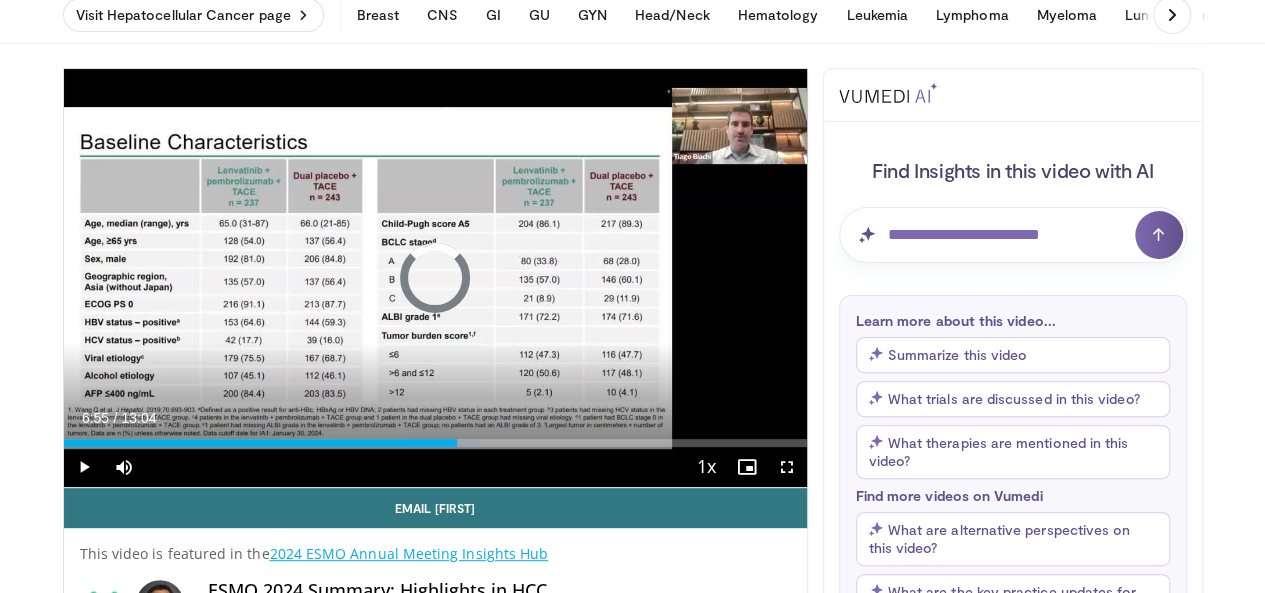click on "Loaded :  56.11% 06:55 06:54" at bounding box center [435, 443] 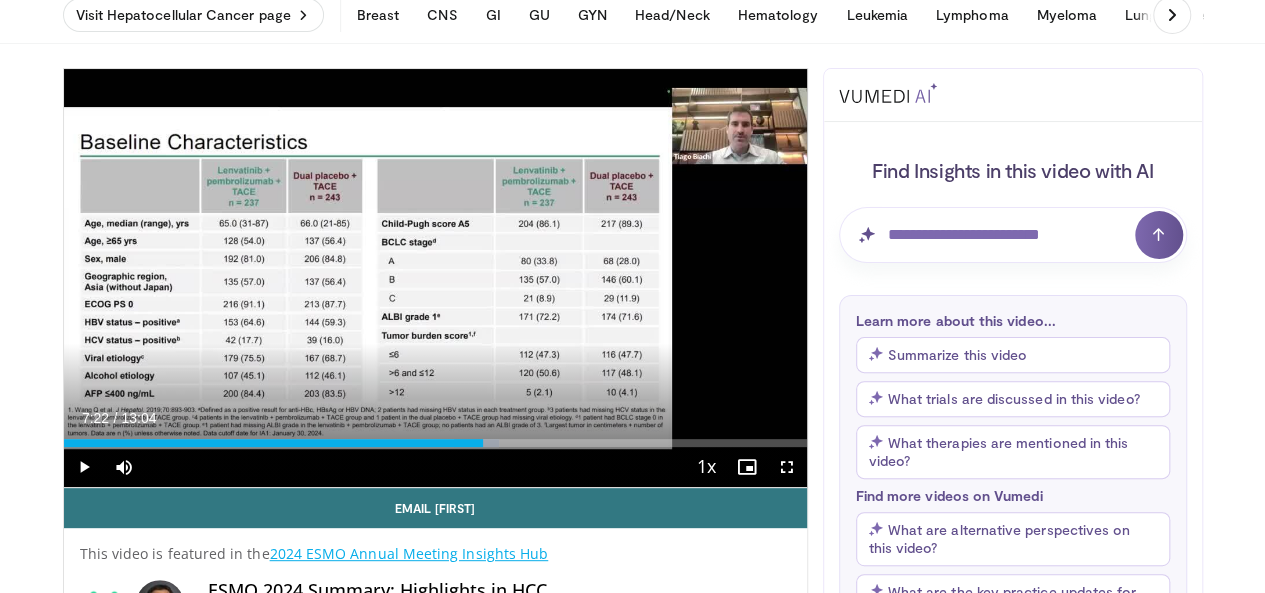 click on "Loaded :  58.66% 07:22 07:22" at bounding box center (435, 437) 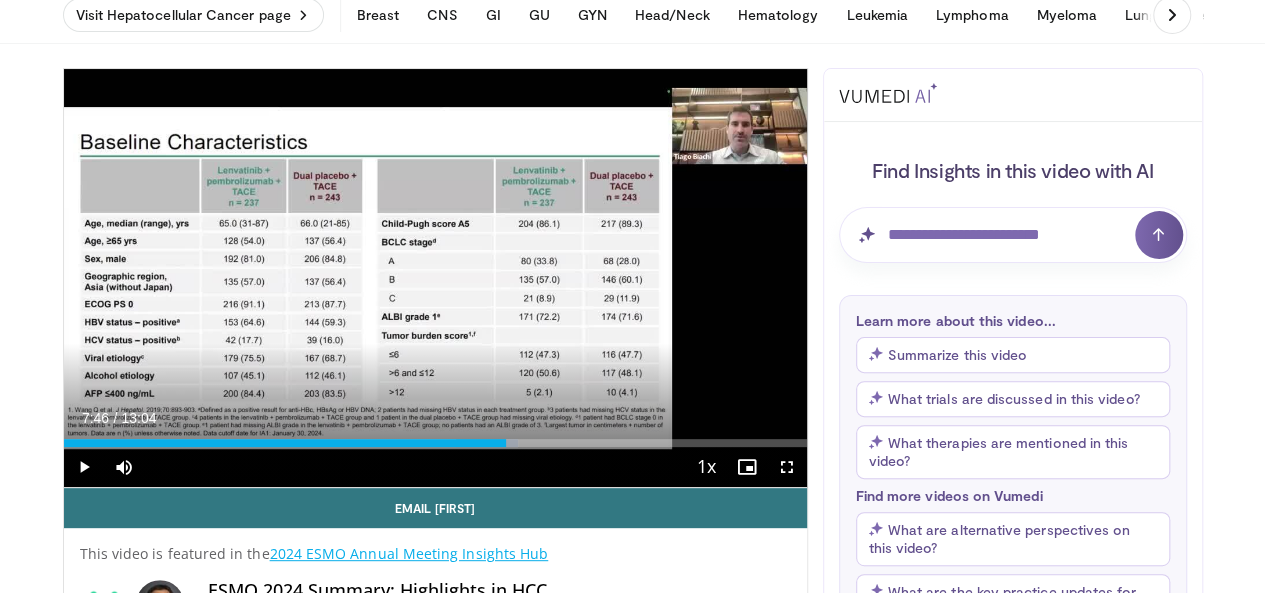 click on "Loaded :  61.21% 07:46 07:45" at bounding box center (435, 437) 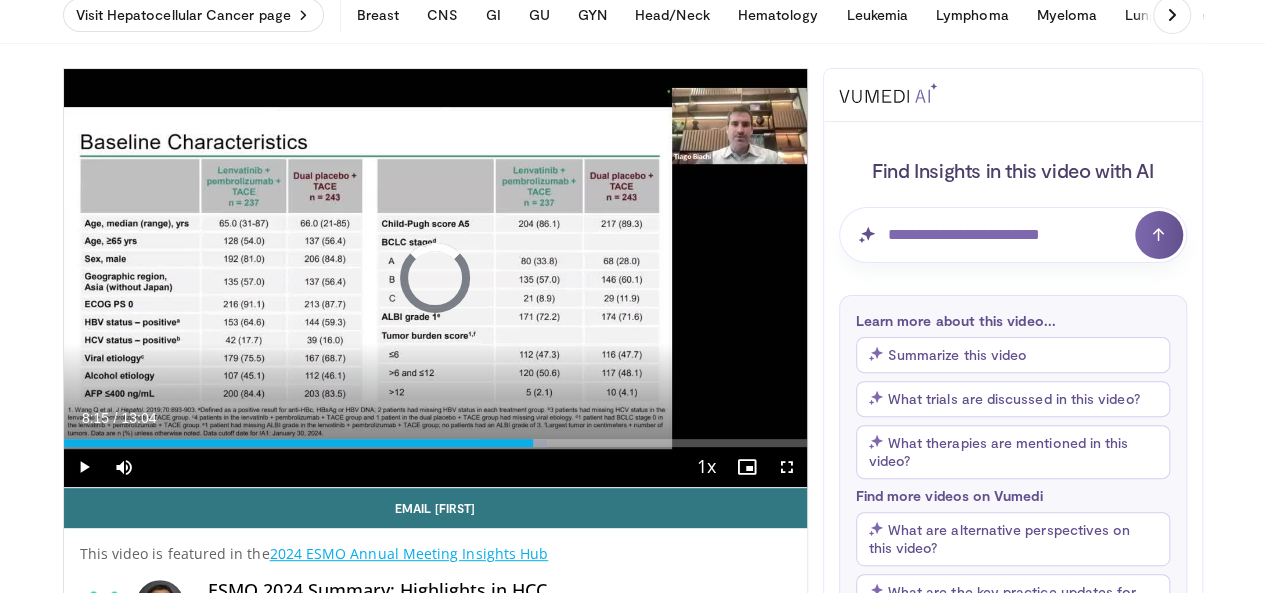 click on "Loaded :  65.04% 08:15 08:15" at bounding box center (435, 437) 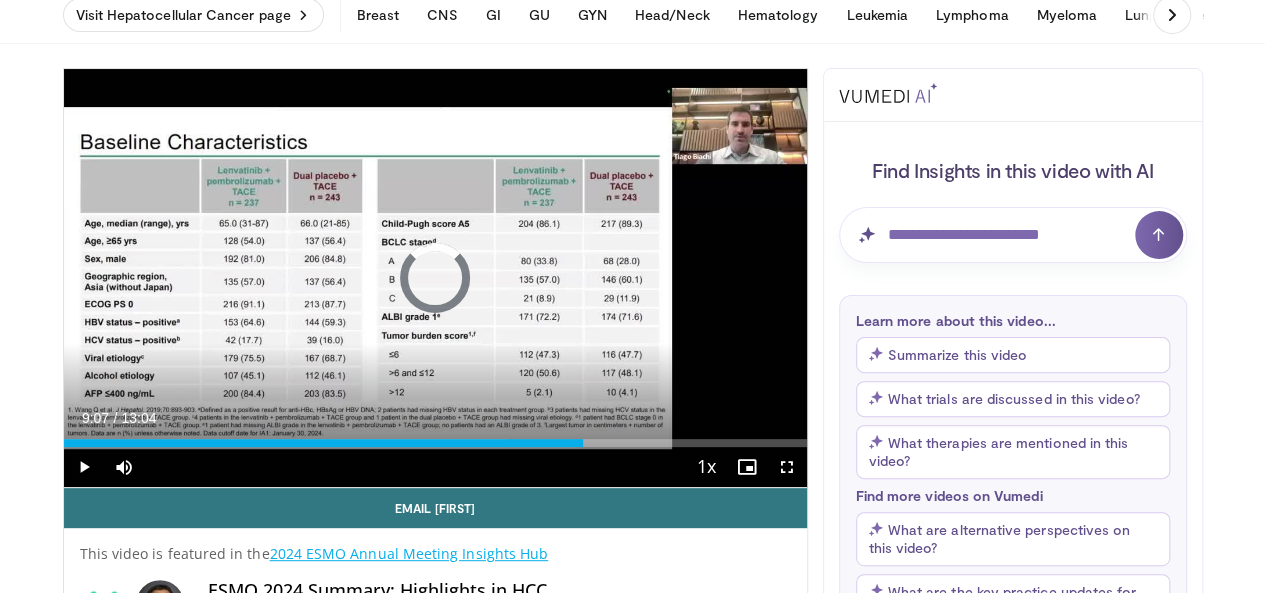 click on "Loaded :  68.86% 09:07 09:07" at bounding box center [435, 443] 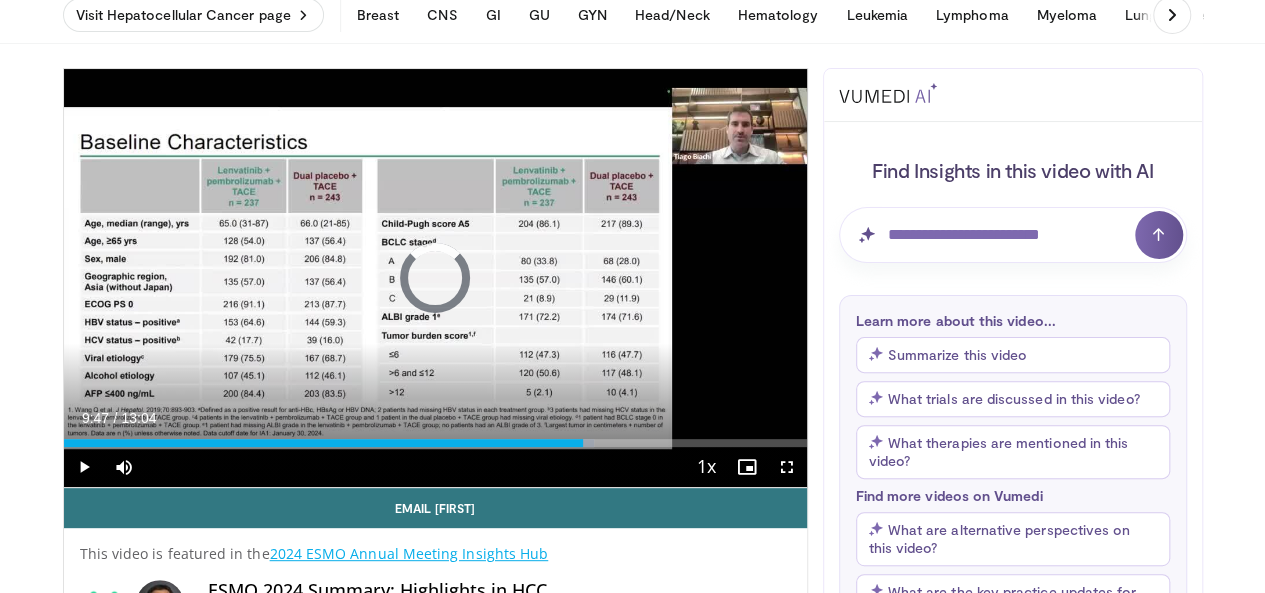 click on "Loaded :  71.41% 09:08 09:47" at bounding box center (435, 443) 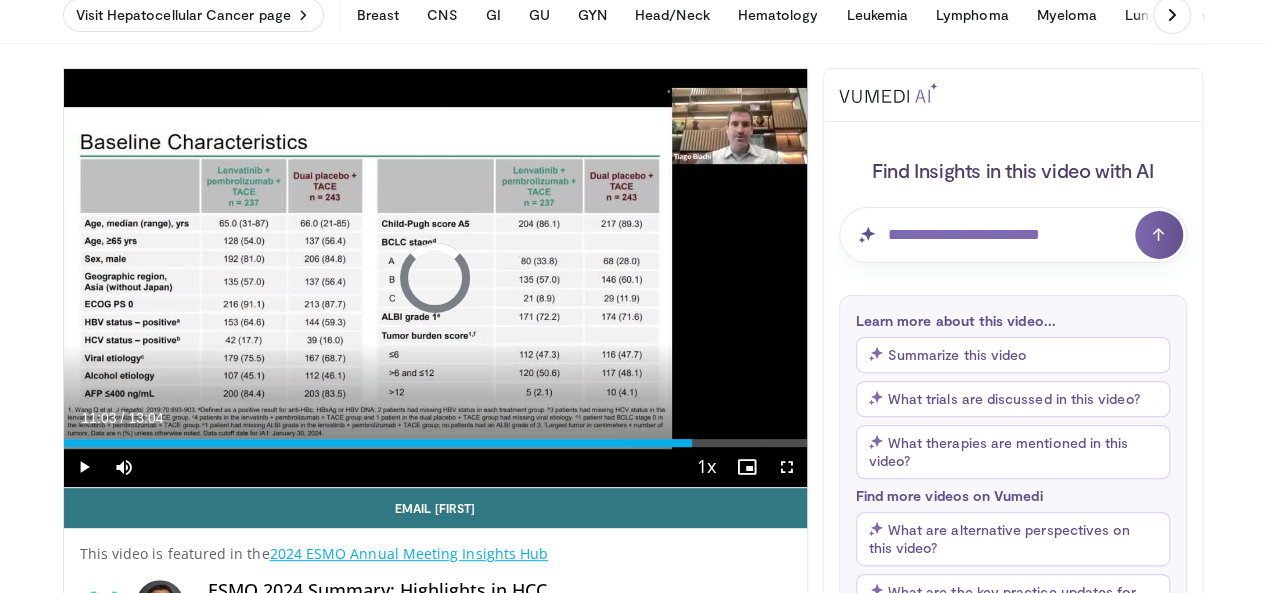 click on "Loaded :  76.51% 11:03 11:02" at bounding box center [435, 443] 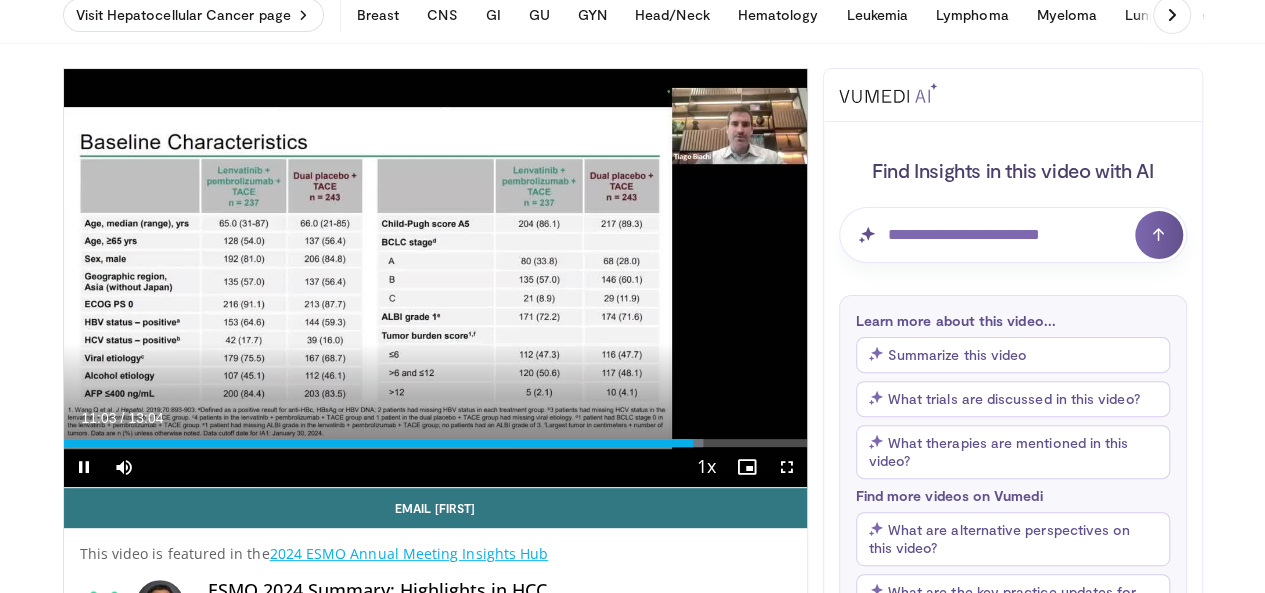 click on "Loaded :  86.01% 11:03 11:41" at bounding box center [435, 443] 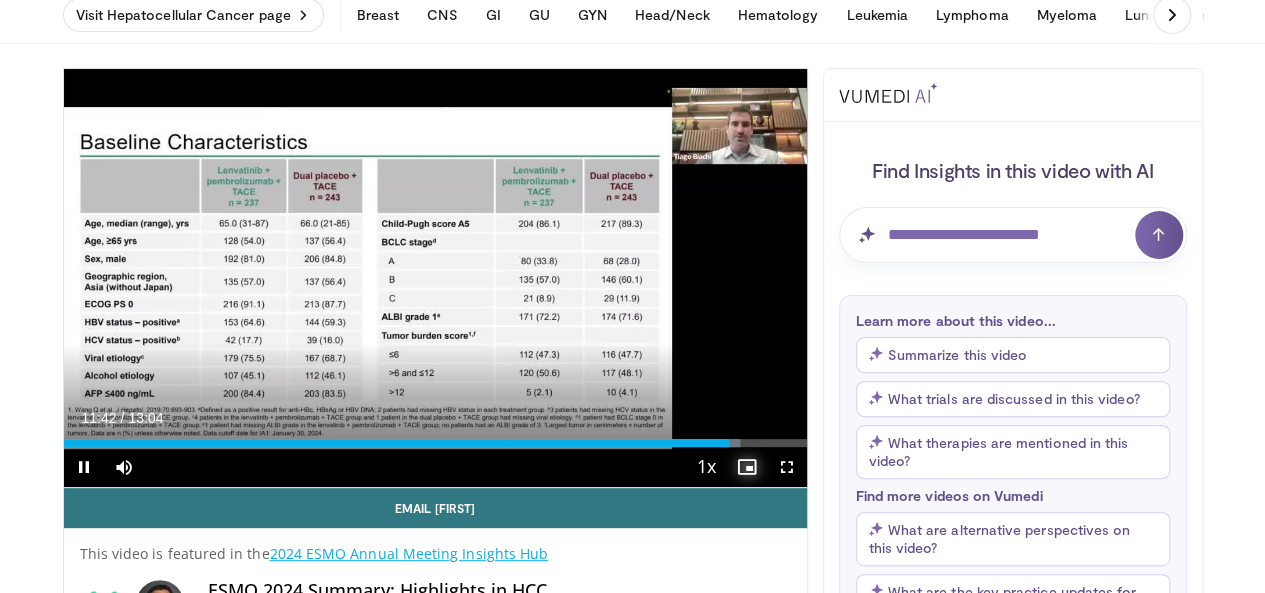 click at bounding box center [747, 467] 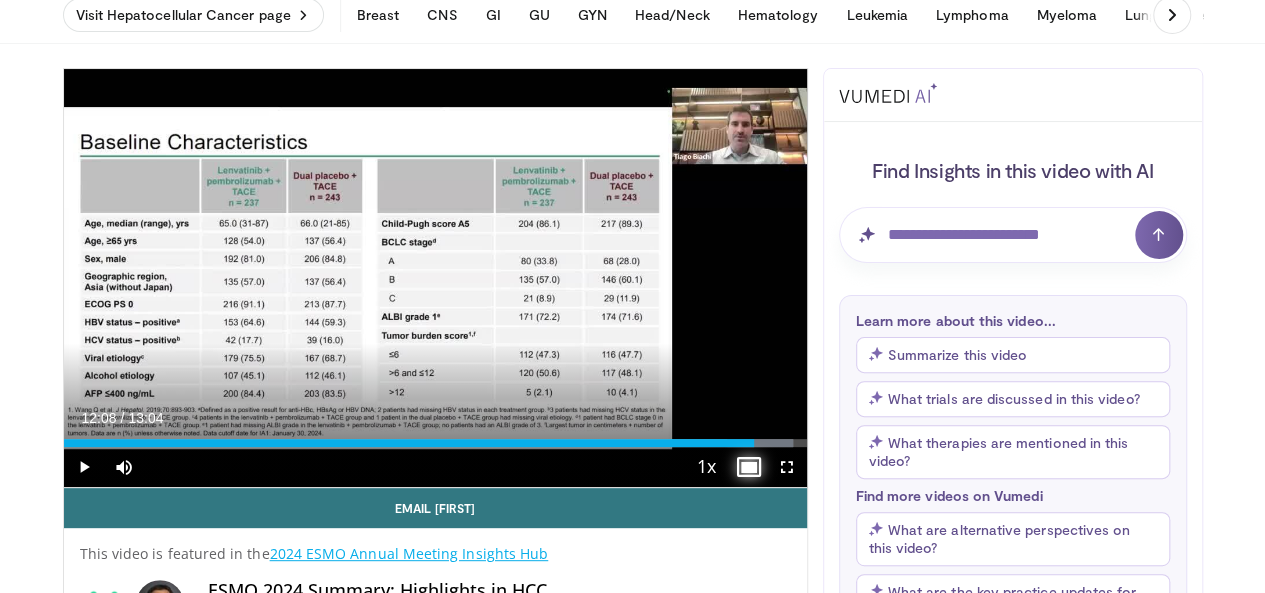 click on "Loaded :  98.19% 11:45 12:08" at bounding box center (435, 443) 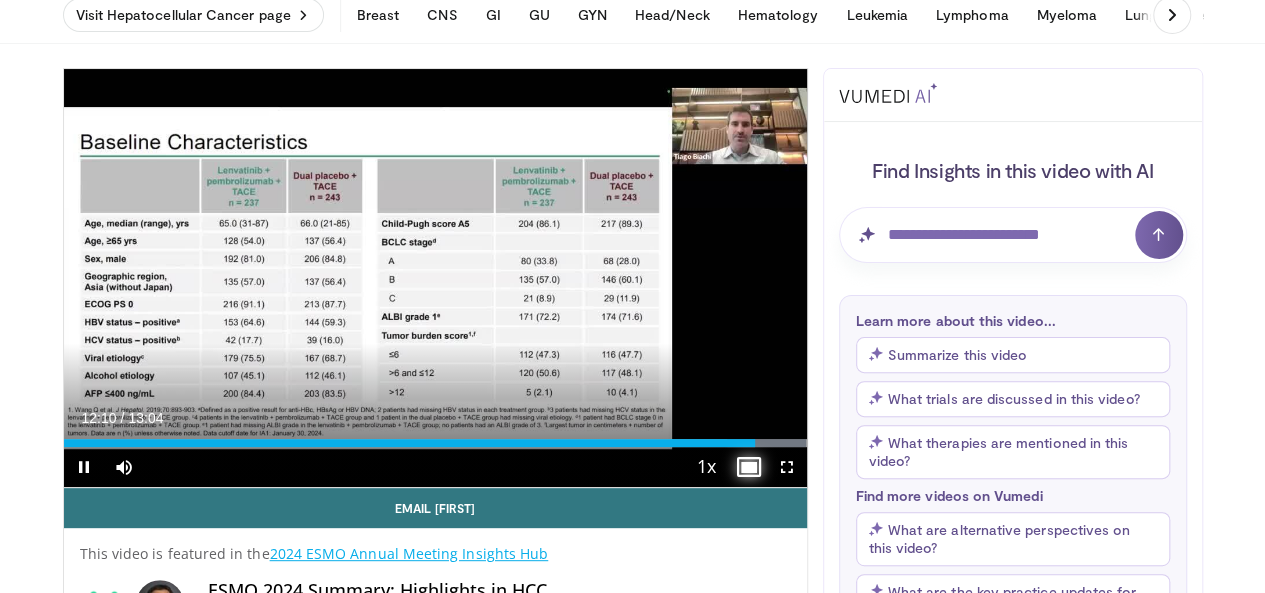 click at bounding box center [747, 467] 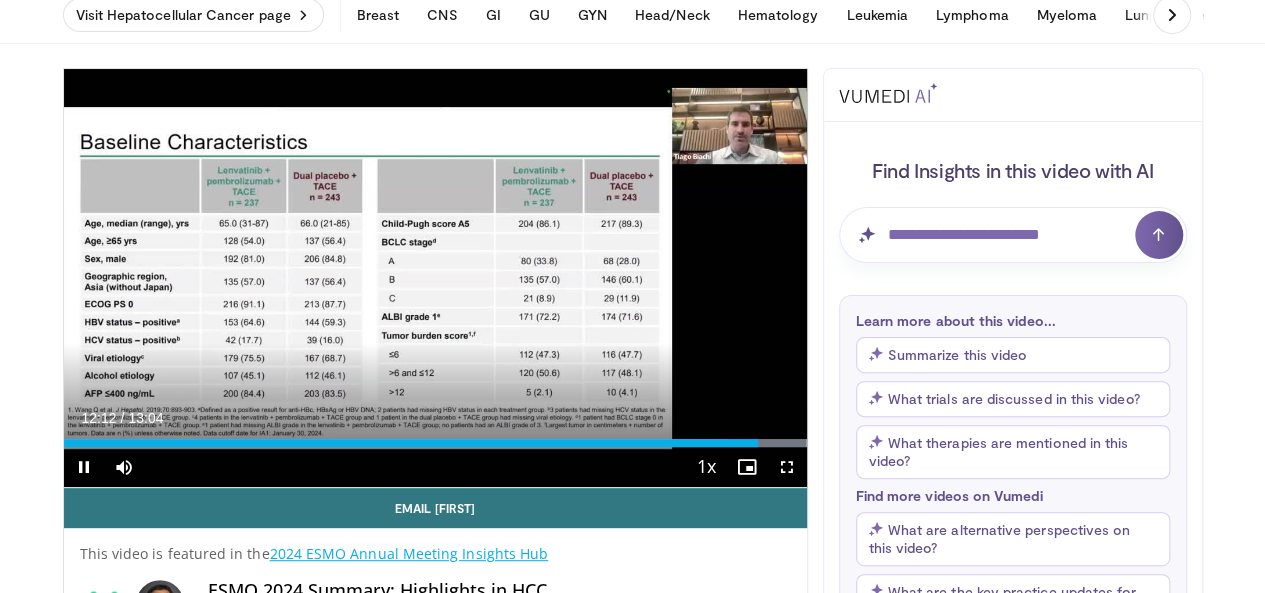 click at bounding box center (435, 278) 